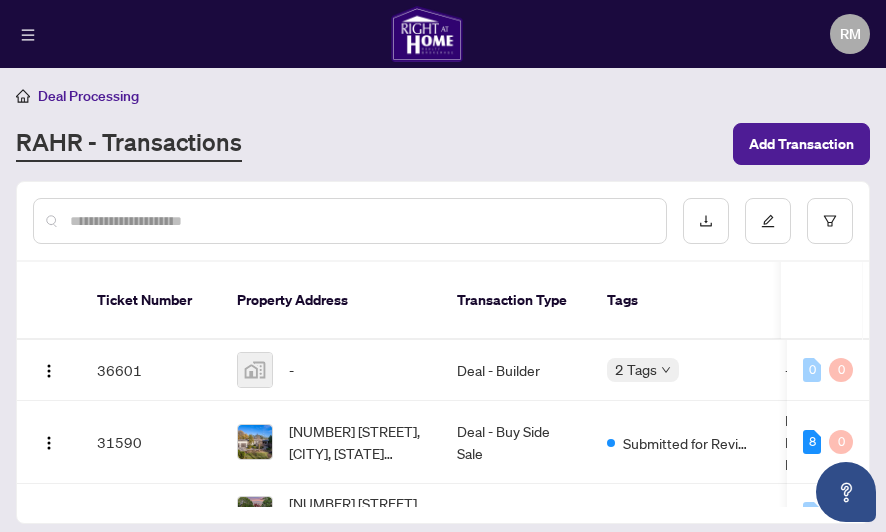 scroll, scrollTop: 0, scrollLeft: 0, axis: both 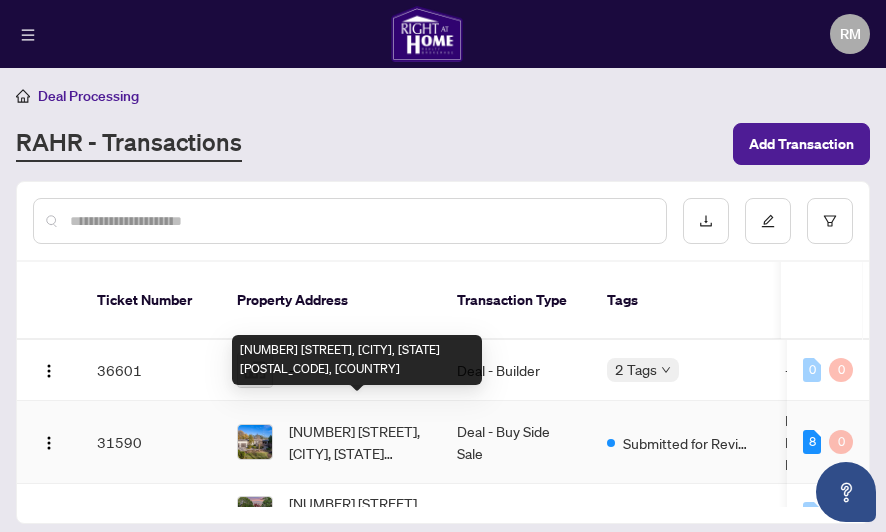 click on "[NUMBER] [STREET], [CITY], [STATE] [POSTAL_CODE], [COUNTRY]" at bounding box center (357, 442) 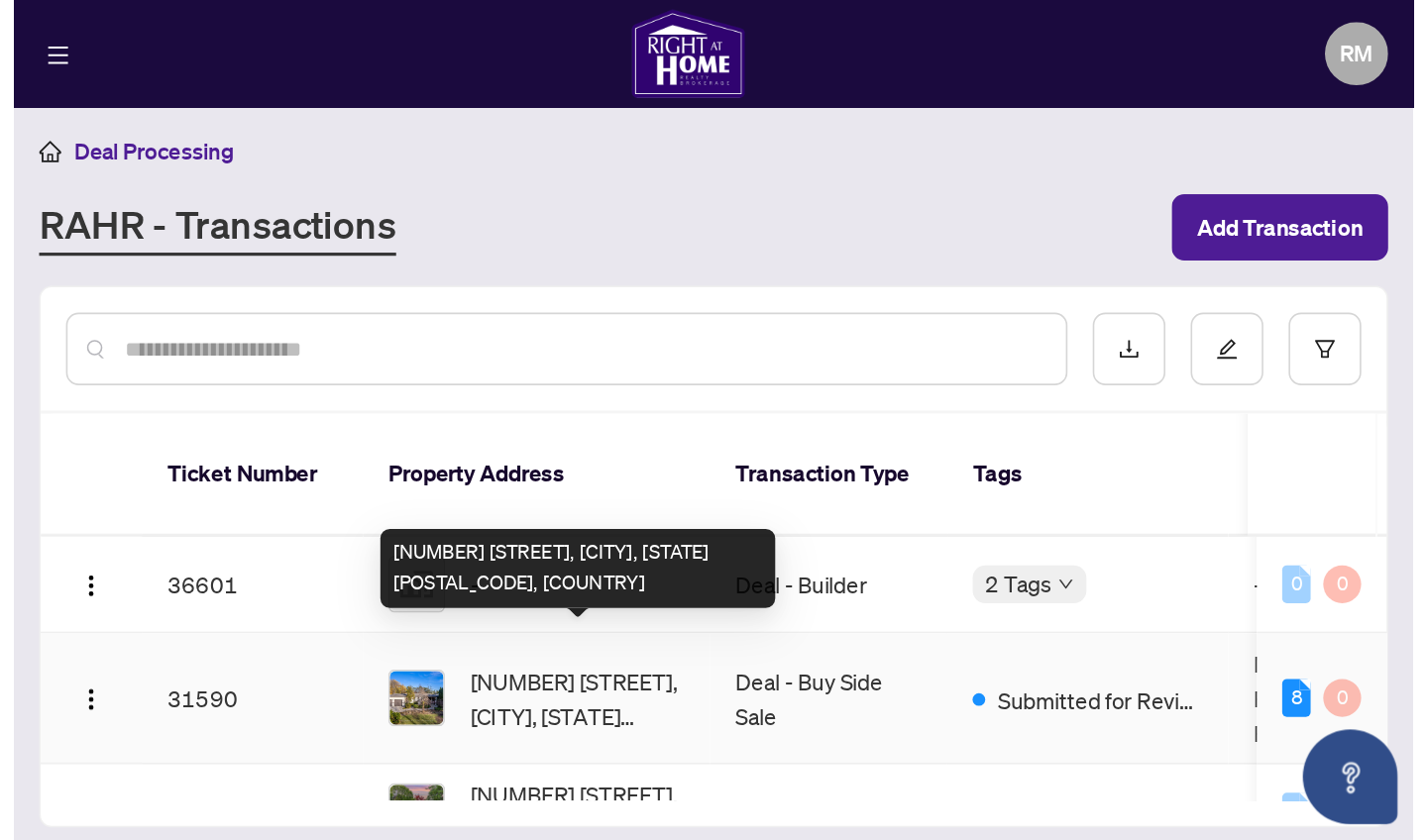 scroll, scrollTop: 0, scrollLeft: 0, axis: both 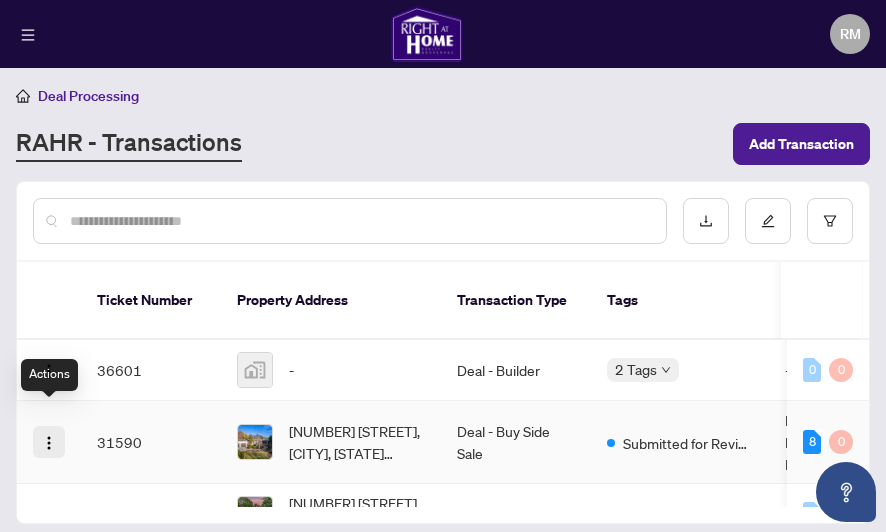 click at bounding box center [49, 443] 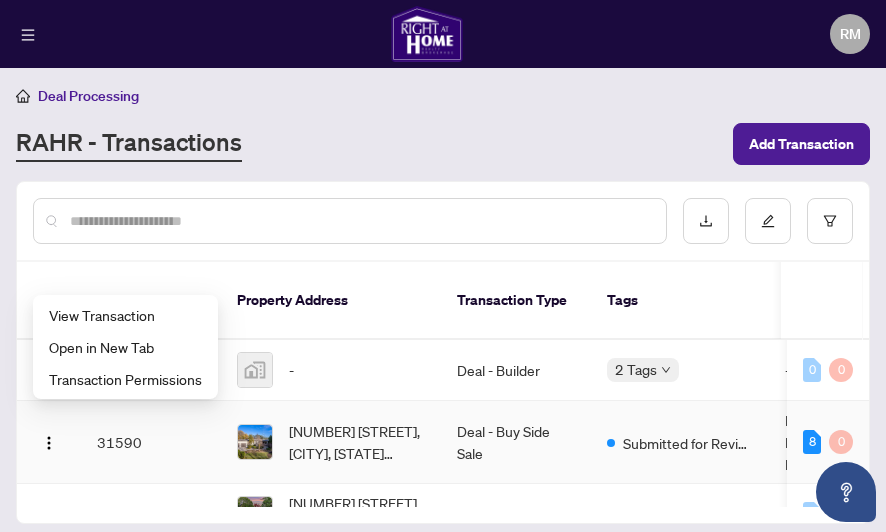 click on "[NUMBER] [STREET], [CITY], [STATE] [POSTAL_CODE], [COUNTRY]" at bounding box center [331, 442] 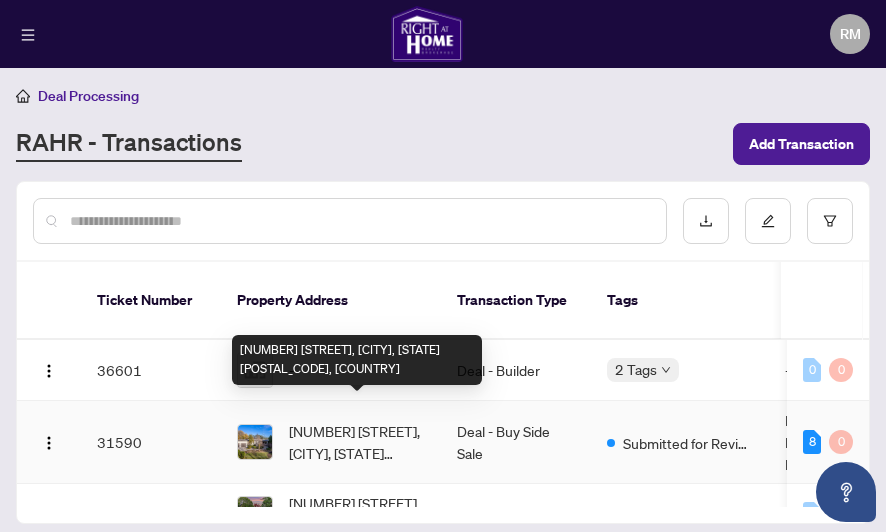 click on "[NUMBER] [STREET], [CITY], [STATE] [POSTAL_CODE], [COUNTRY]" at bounding box center (357, 442) 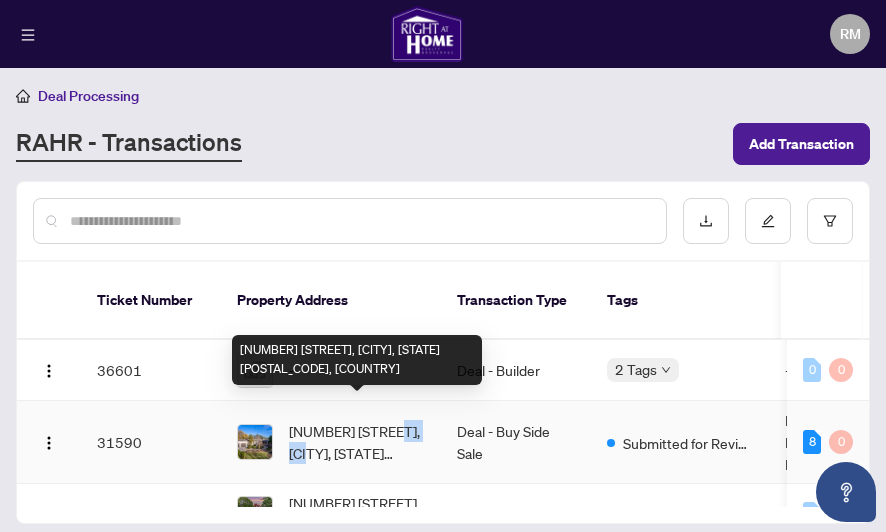 click on "[NUMBER] [STREET], [CITY], [STATE] [POSTAL_CODE], [COUNTRY]" at bounding box center [357, 442] 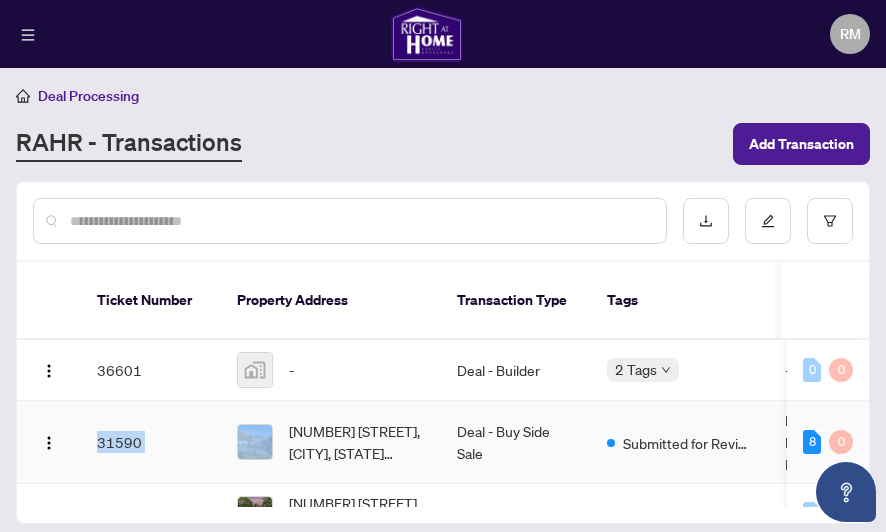 click on "[NUMBER] [STREET], [CITY], [STATE] [POSTAL_CODE], [COUNTRY] Deal - Buy Side Sale Submitted for Review New Submission - Processing Pending - [NUMBER] - [FIRST] [LAST] [MONTH]/[DAY]/[YEAR] [FIRST] [LAST] [MONTH]/[DAY]/[YEAR] [NUMBER] [NUMBER]" at bounding box center [994, 442] 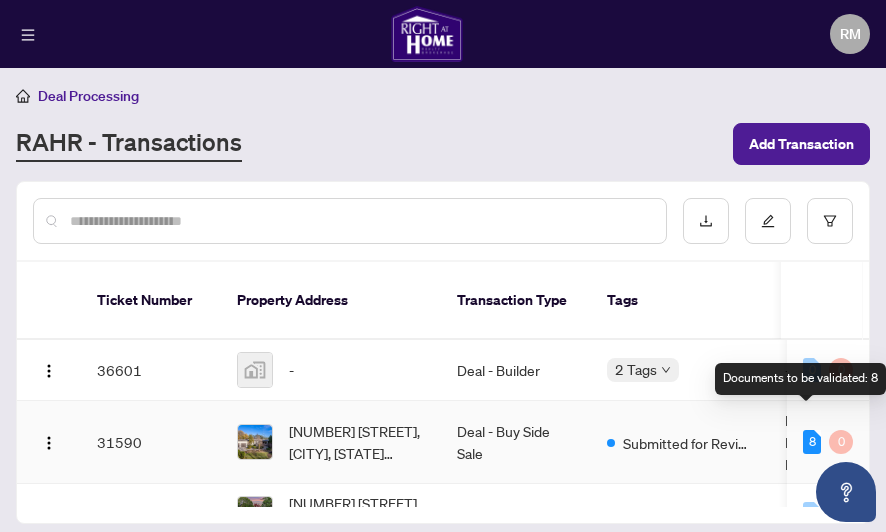 click on "8" at bounding box center [812, 442] 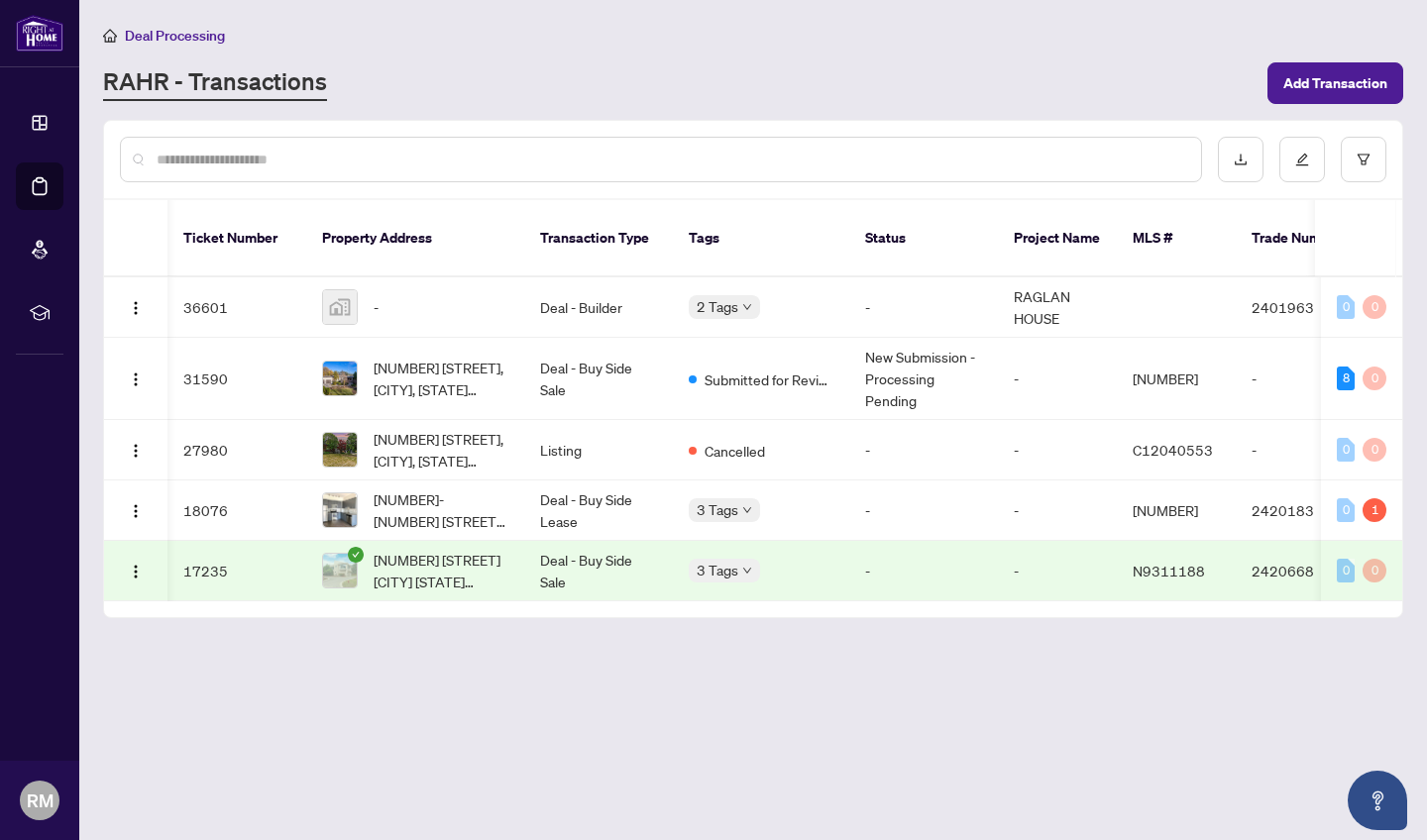 scroll, scrollTop: 0, scrollLeft: 136, axis: horizontal 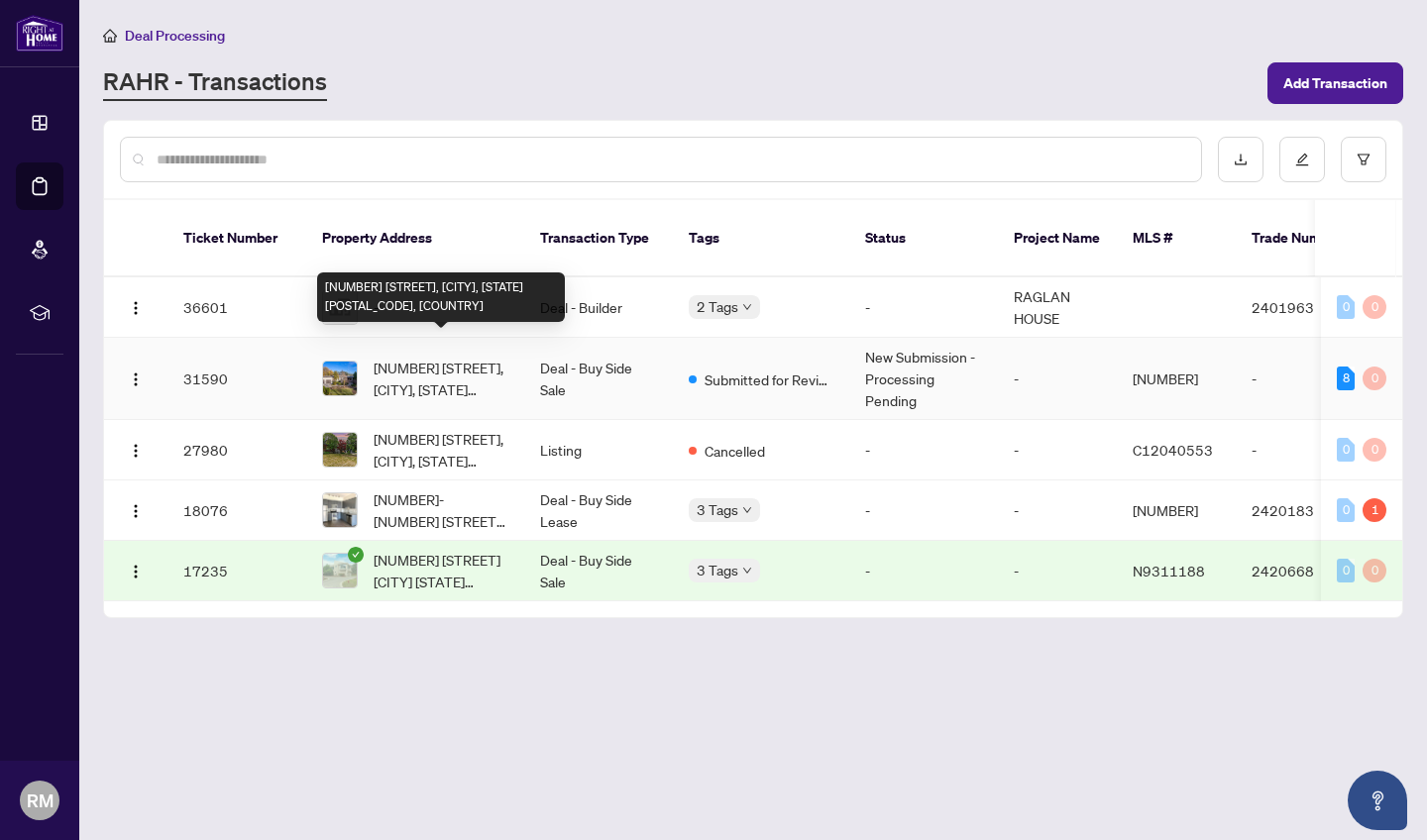 click on "[NUMBER] [STREET], [CITY], [STATE] [POSTAL_CODE], [COUNTRY]" at bounding box center [441, 378] 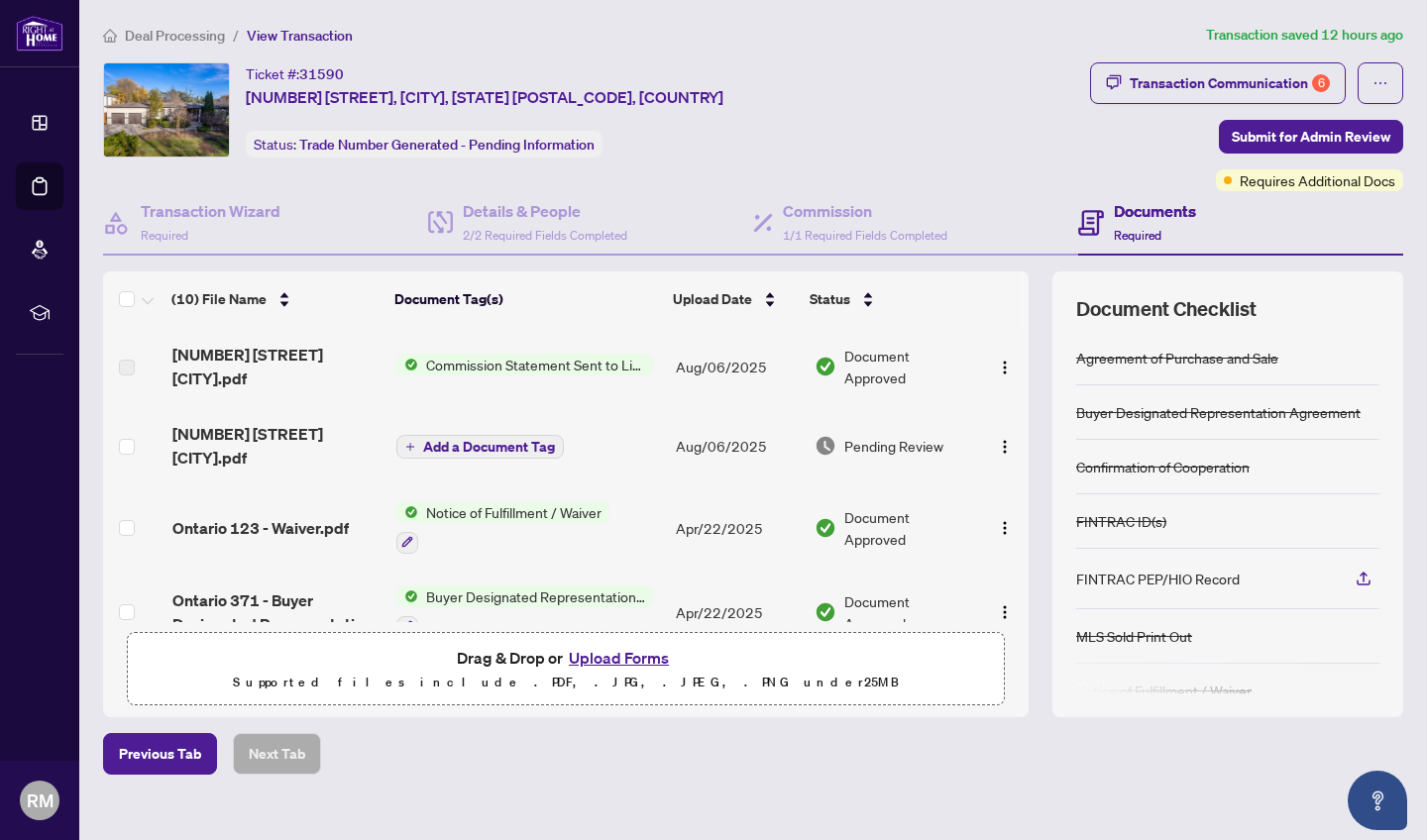 scroll, scrollTop: 0, scrollLeft: 0, axis: both 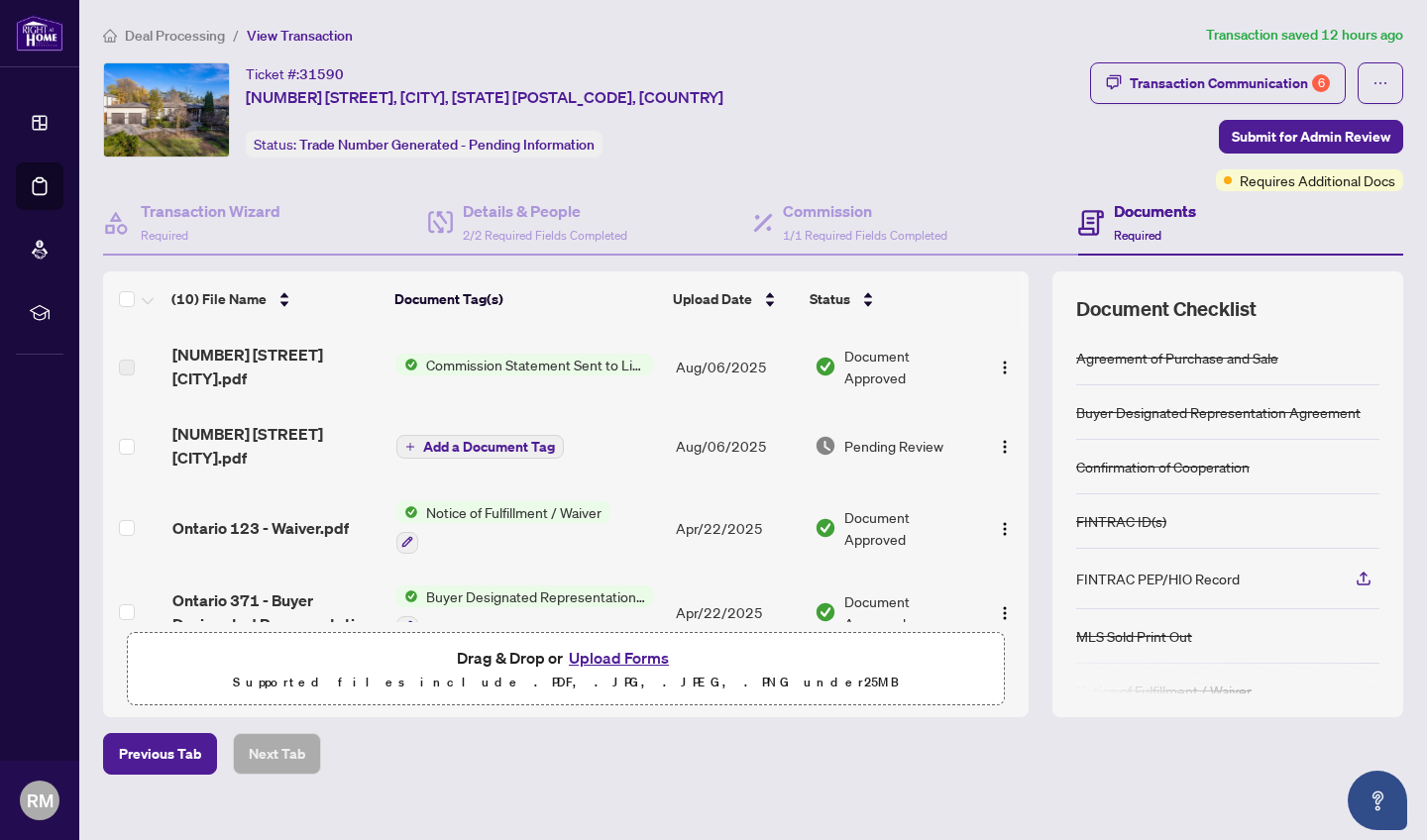 click on "Add a Document Tag" at bounding box center (489, 447) 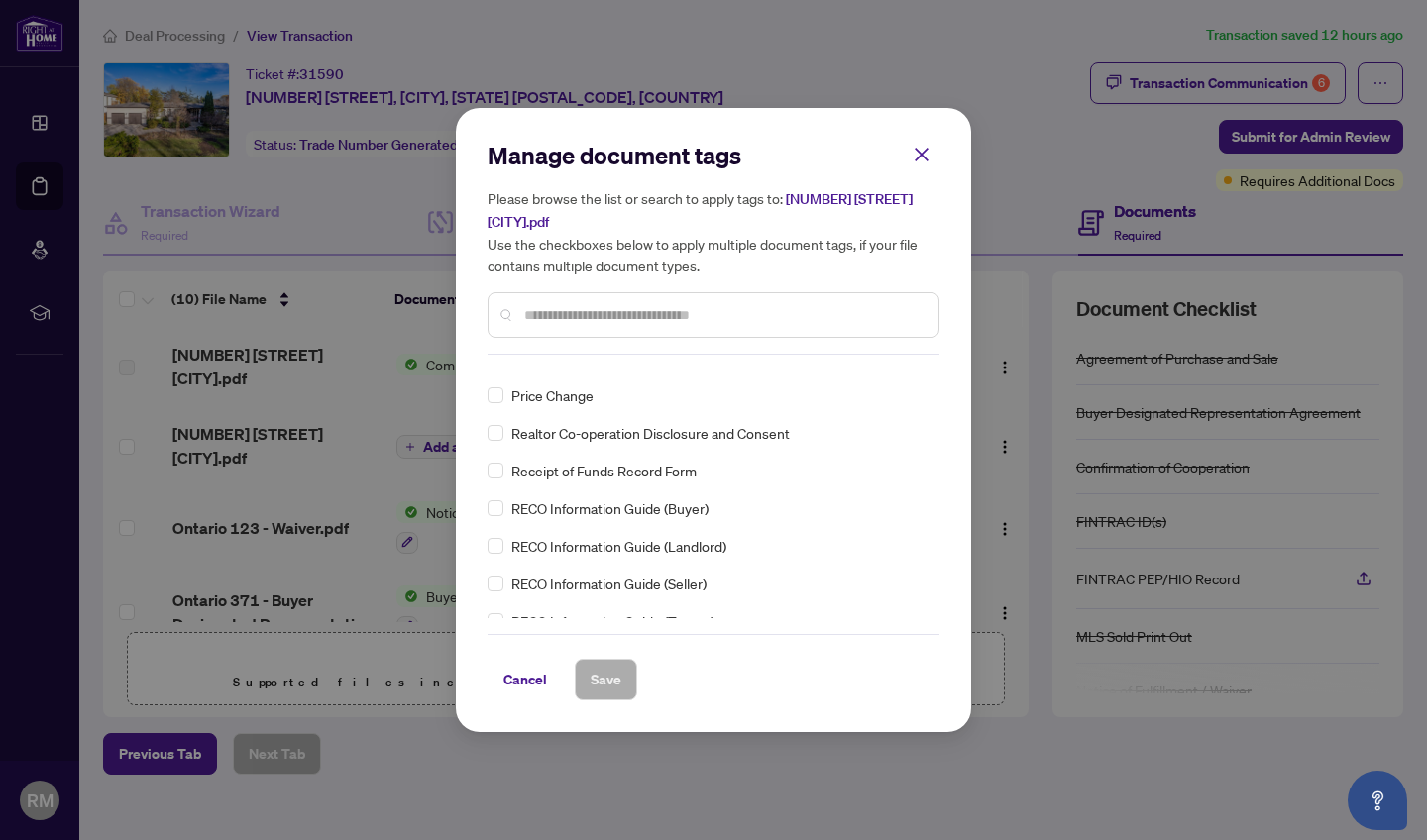 scroll, scrollTop: 3457, scrollLeft: 0, axis: vertical 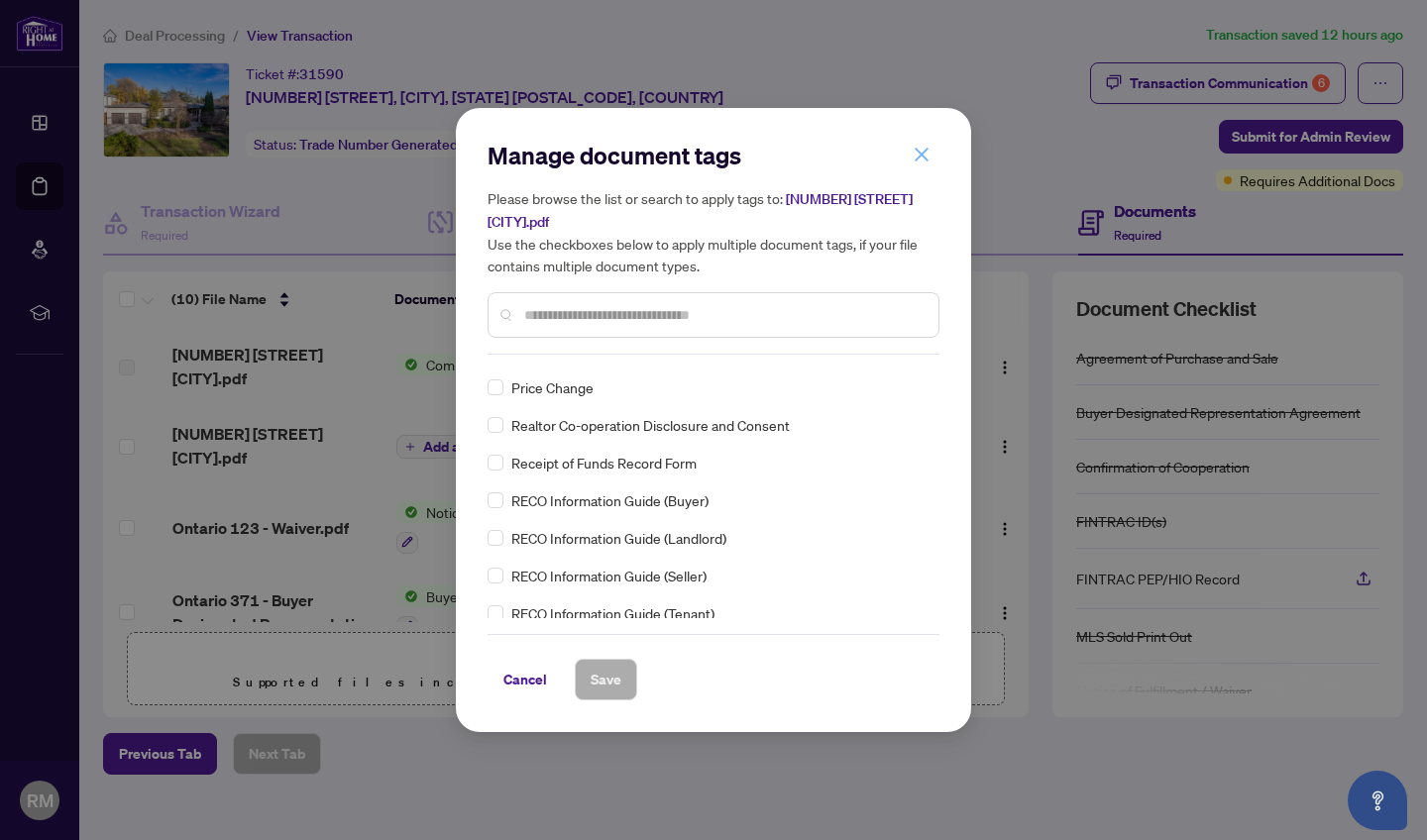 click 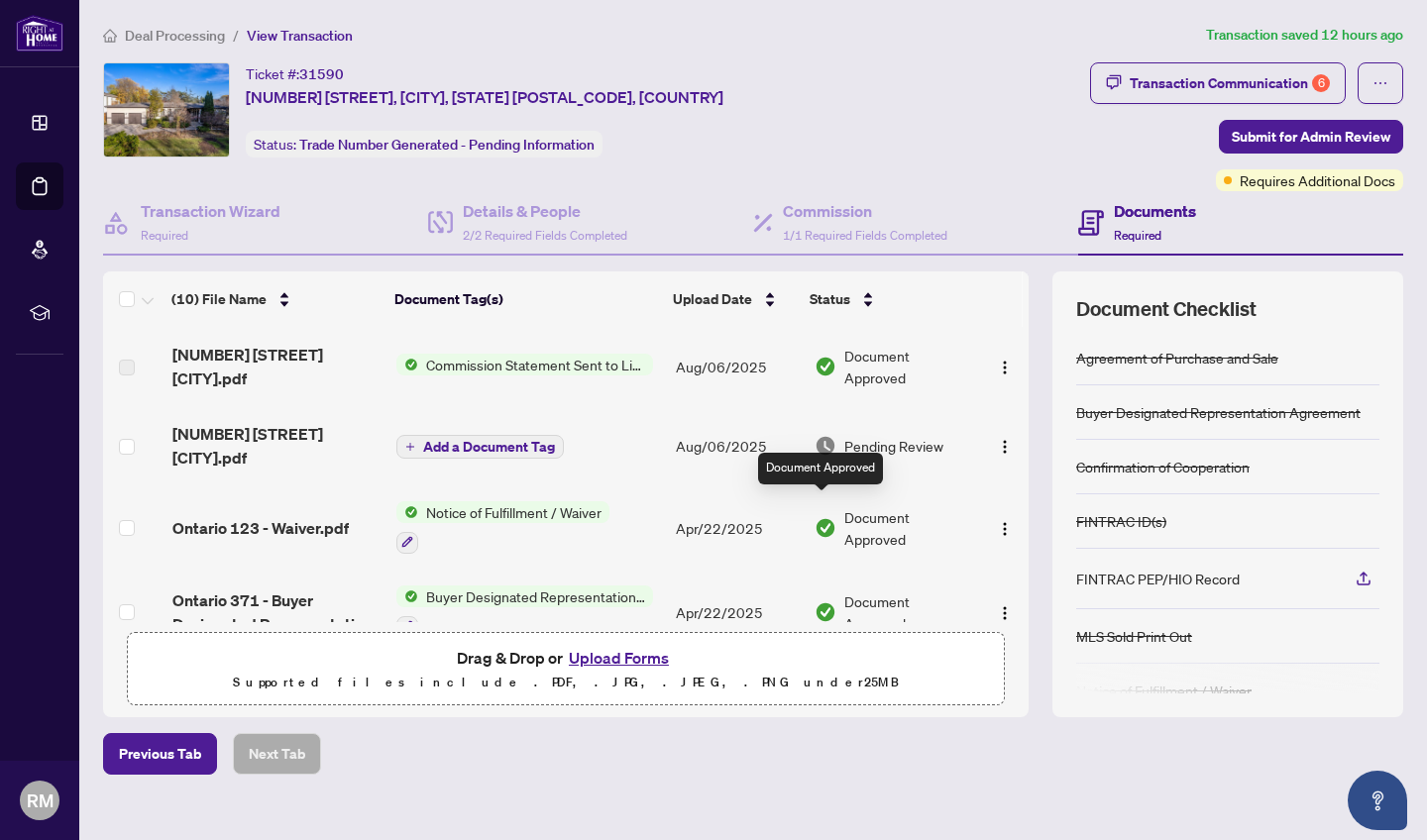 scroll, scrollTop: 0, scrollLeft: 0, axis: both 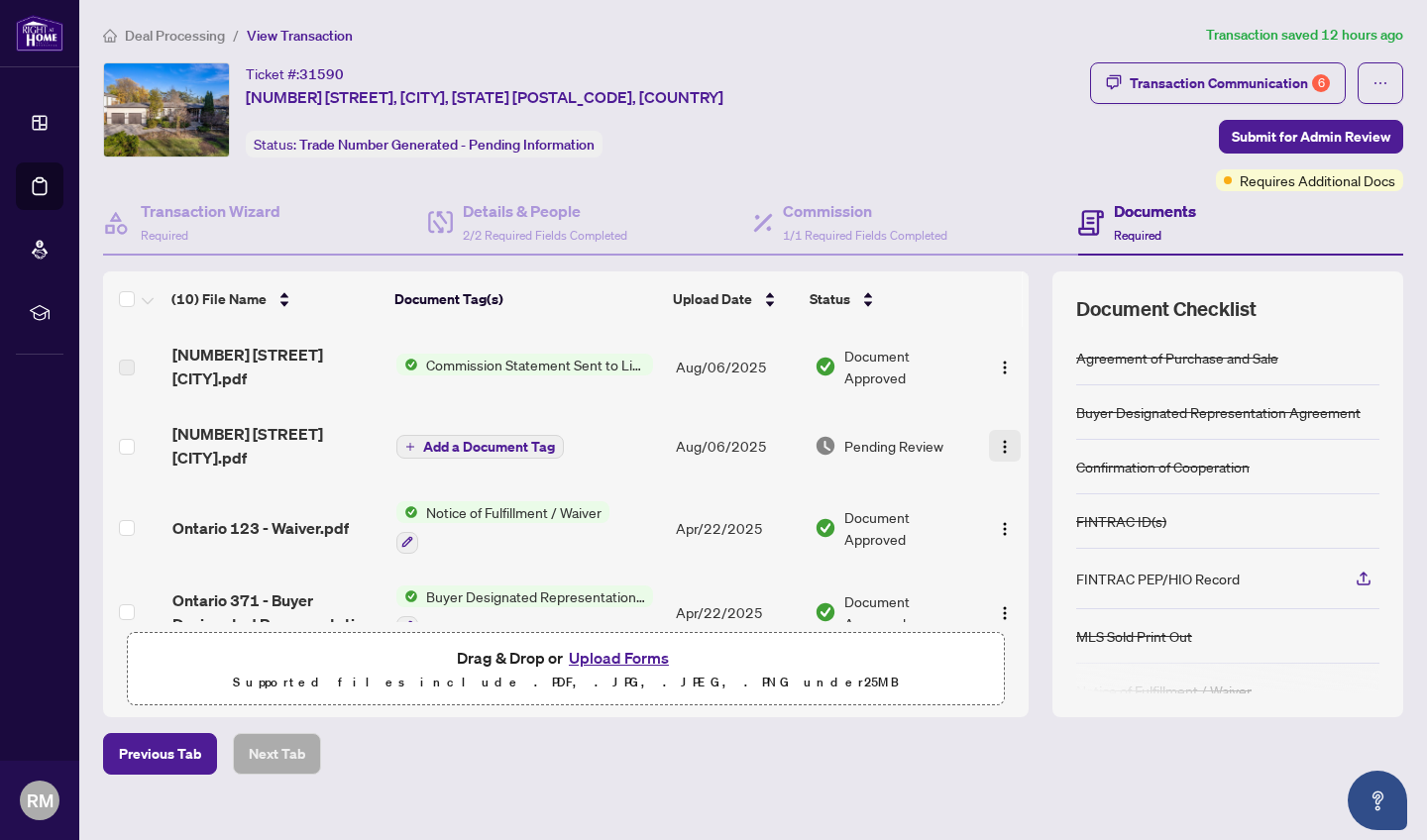 click at bounding box center (1005, 447) 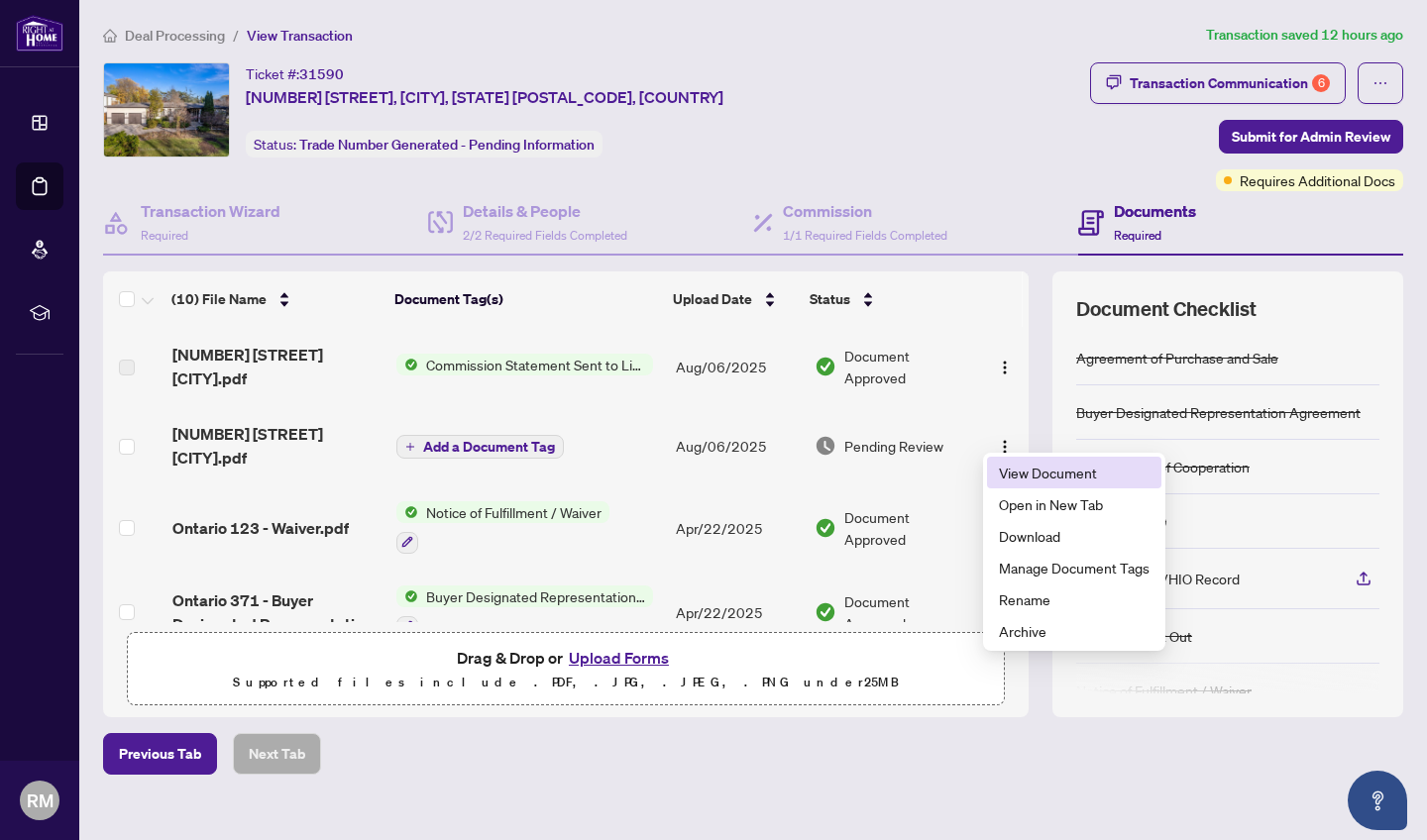 click on "View Document" at bounding box center (1074, 472) 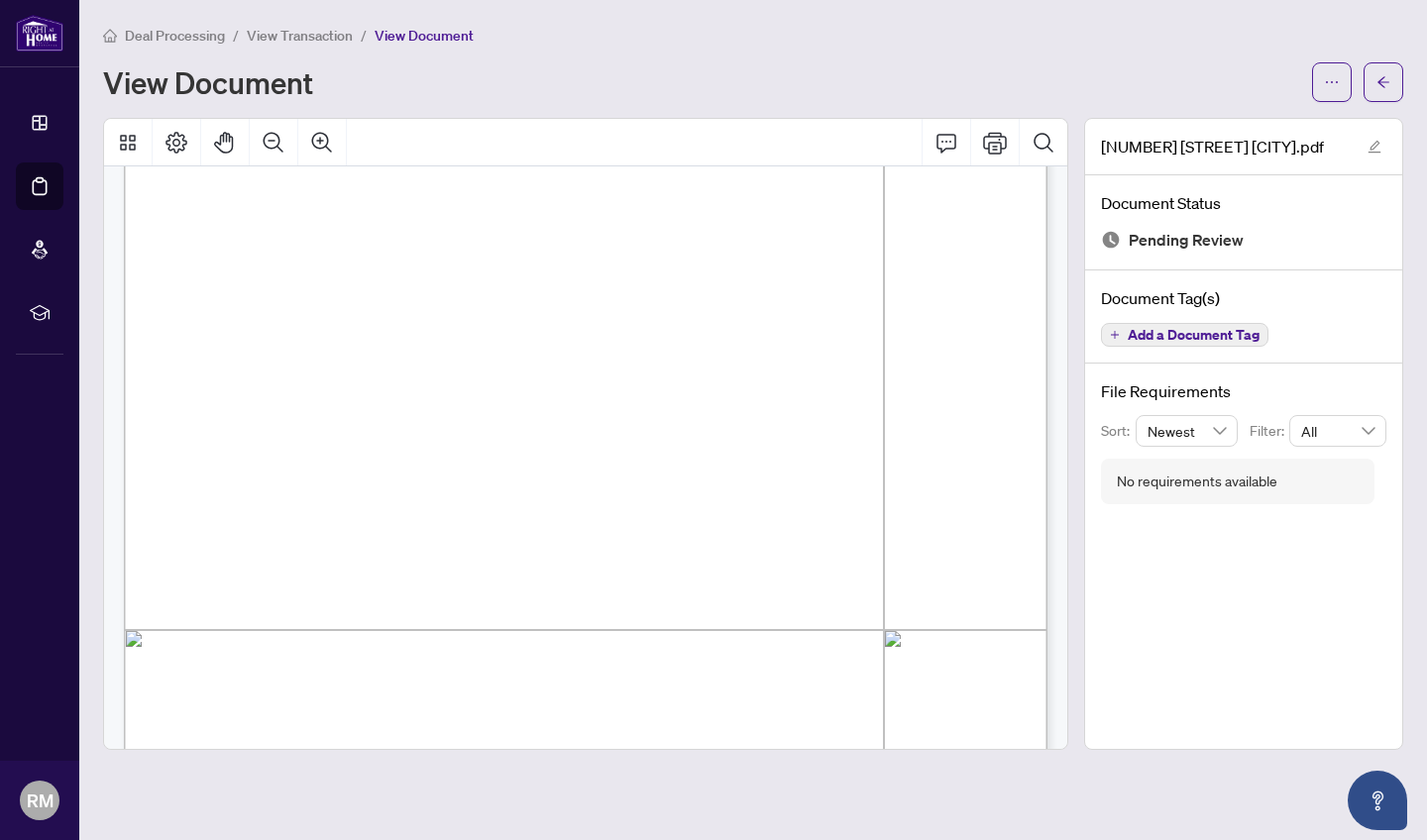 scroll, scrollTop: 309, scrollLeft: 0, axis: vertical 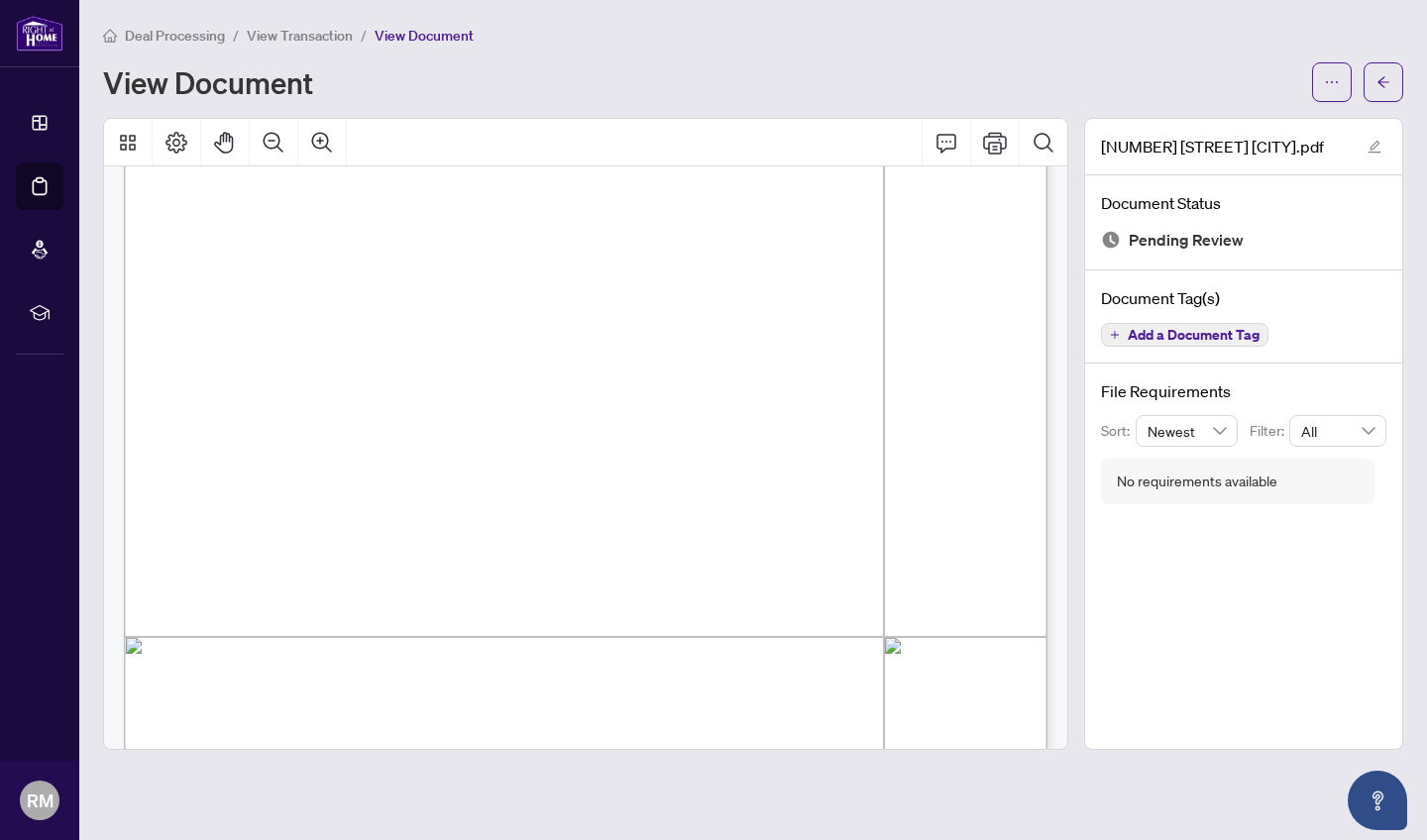click at bounding box center [826, 787] 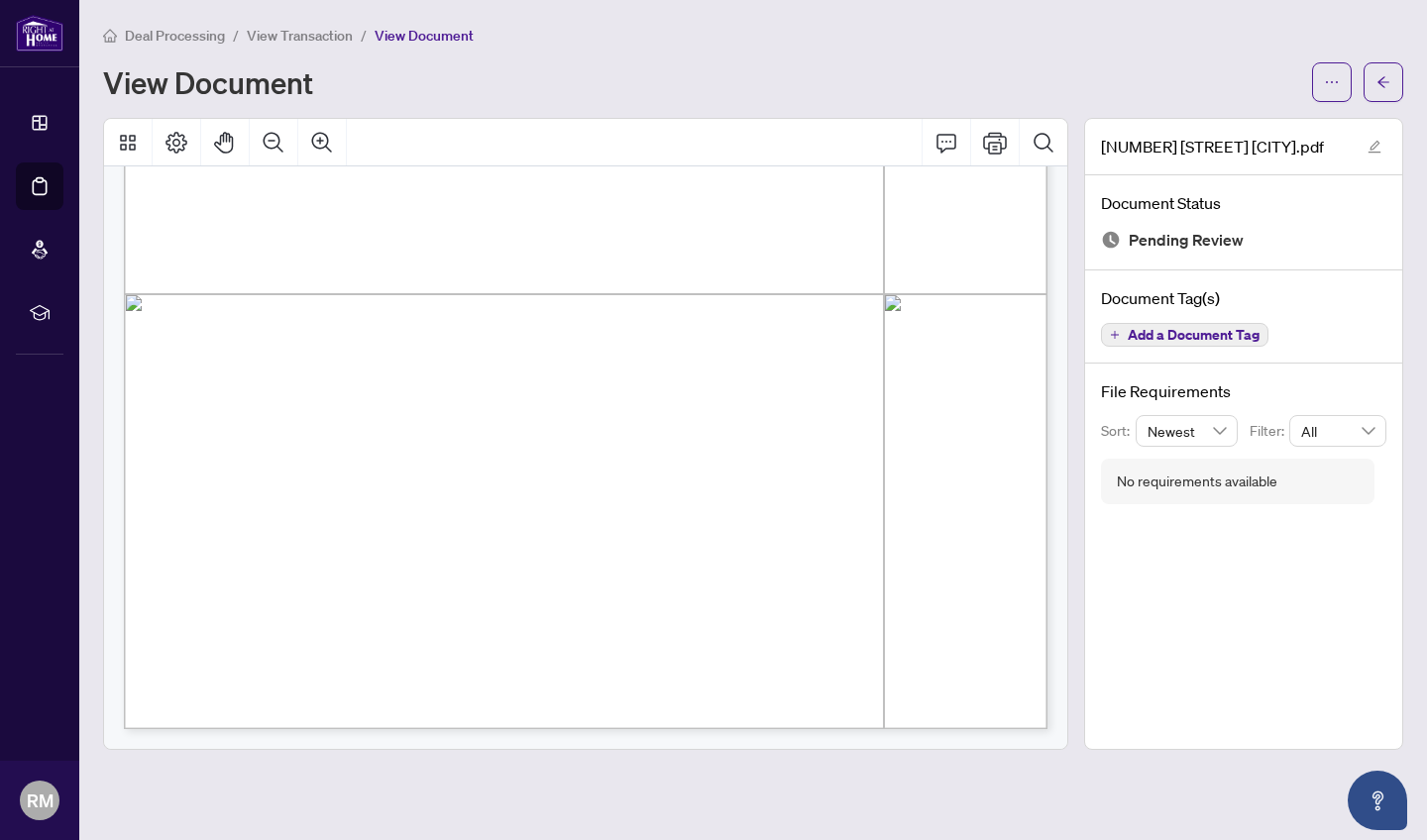 scroll, scrollTop: 652, scrollLeft: 0, axis: vertical 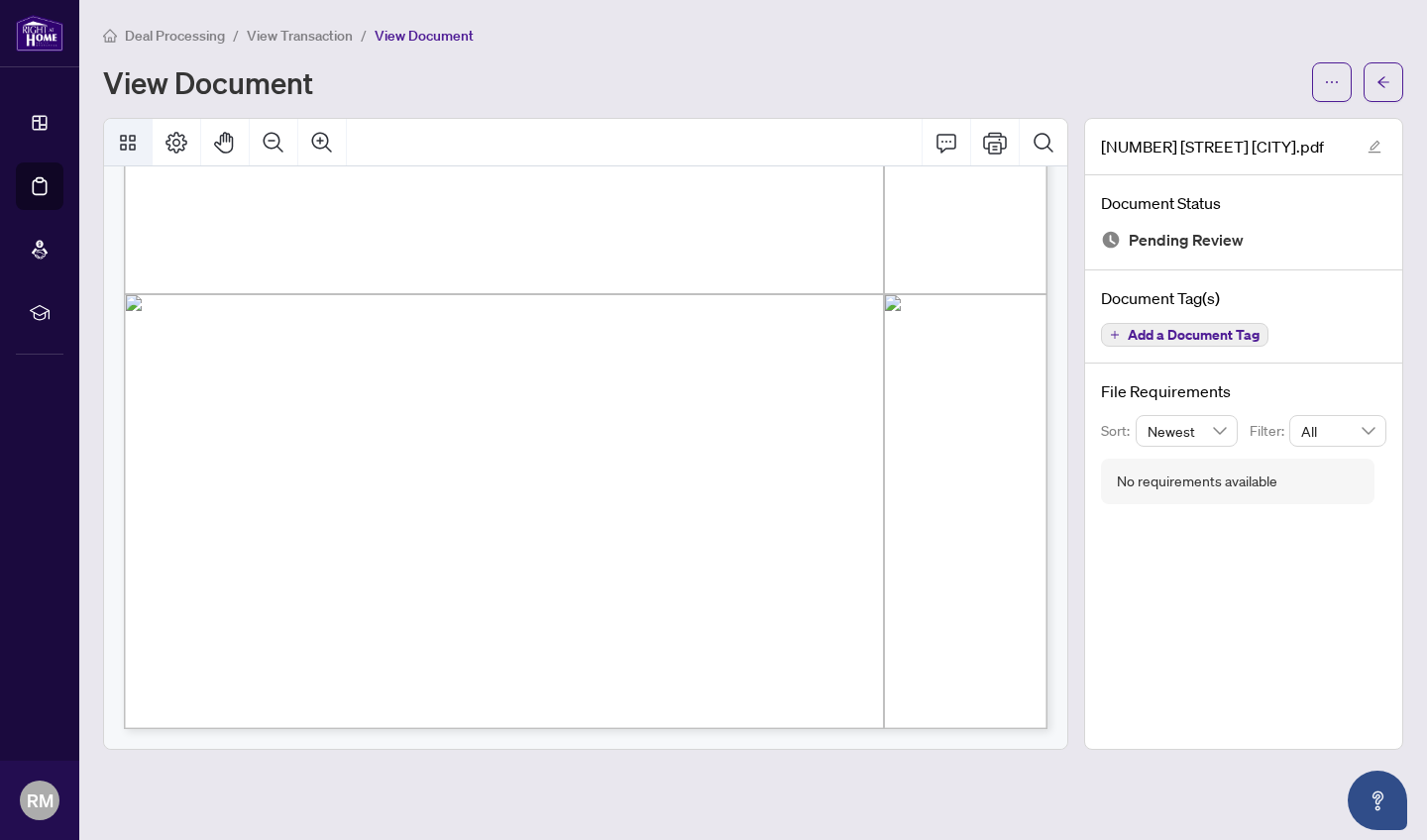 click 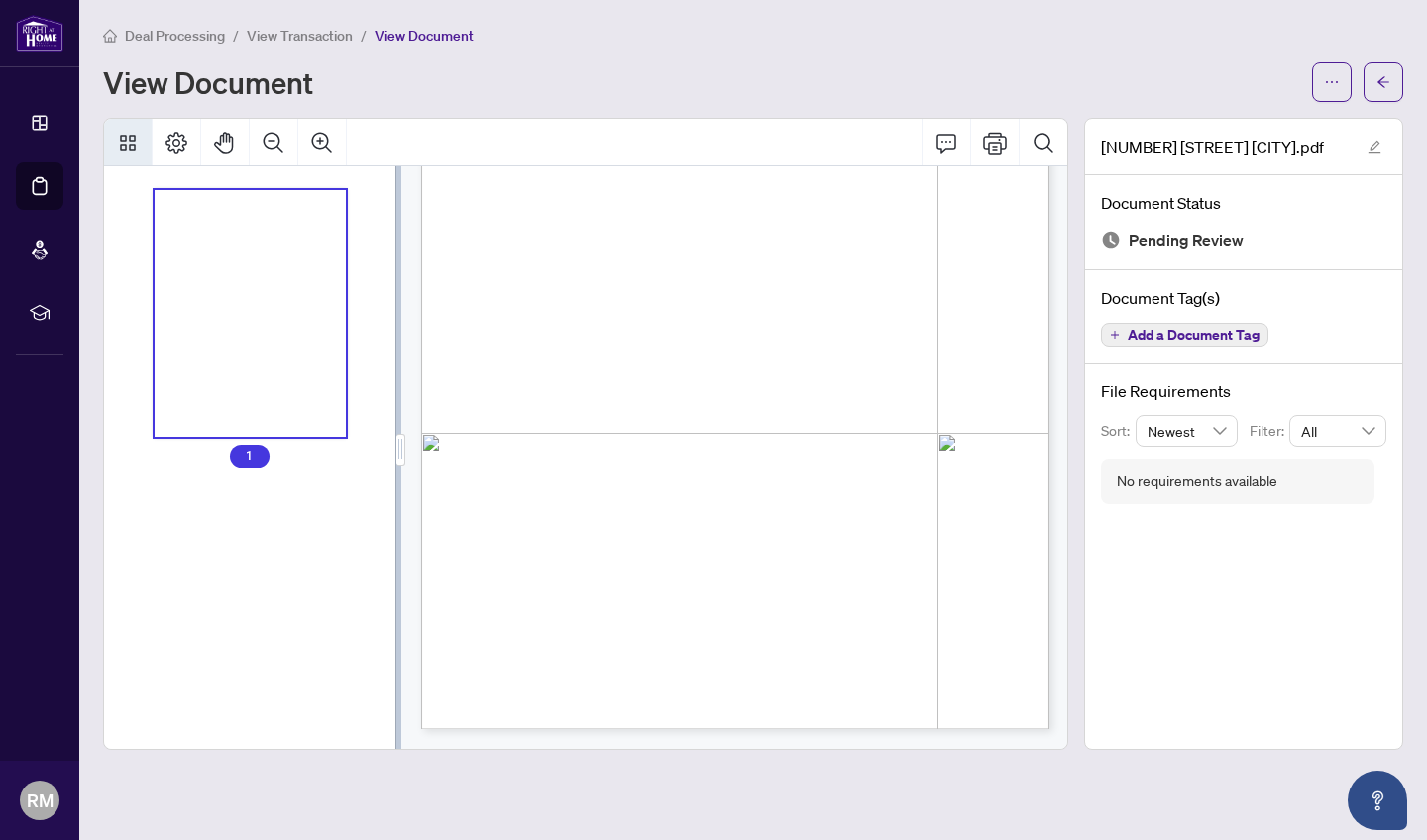 scroll, scrollTop: 269, scrollLeft: 0, axis: vertical 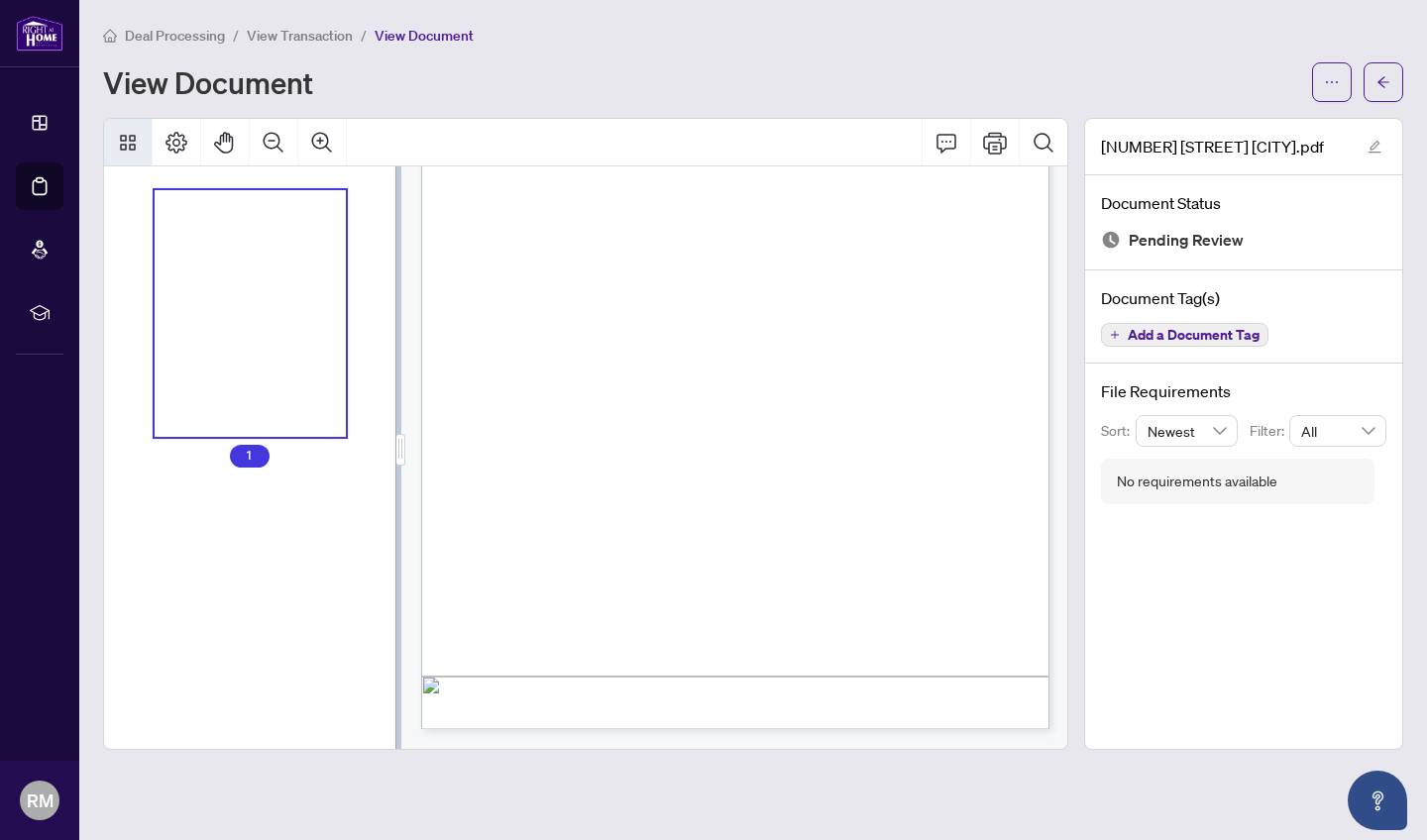 click 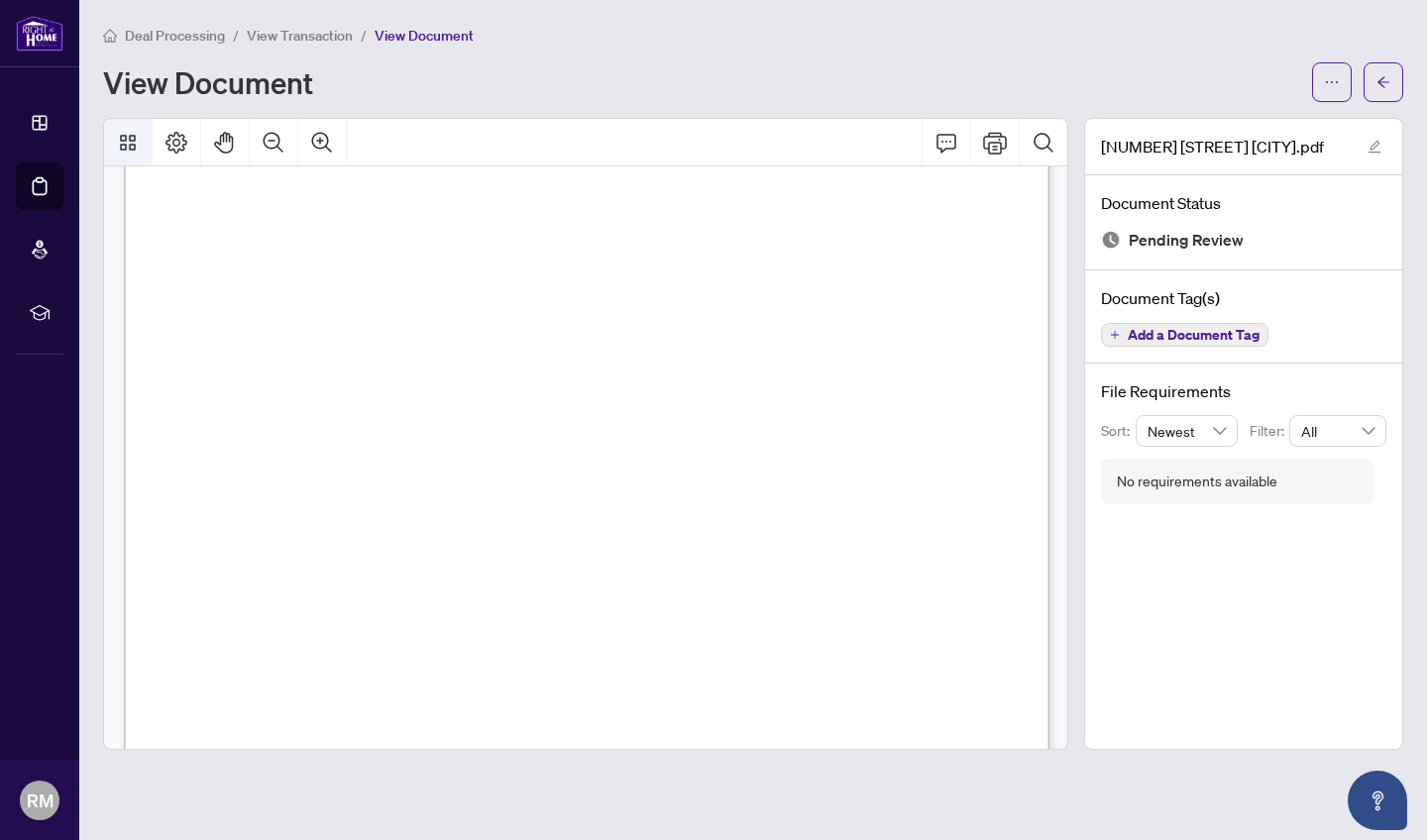 scroll, scrollTop: 397, scrollLeft: 0, axis: vertical 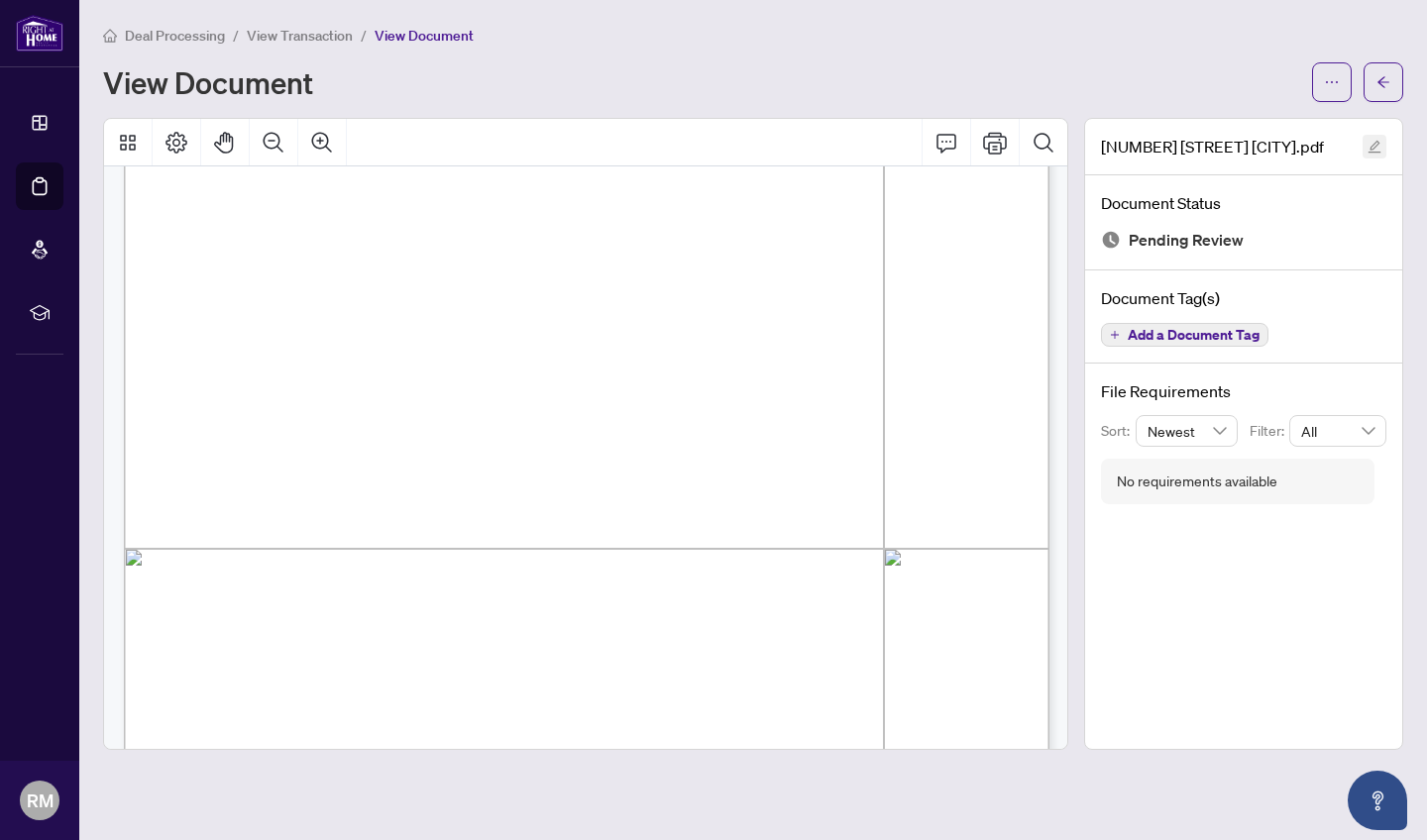 click 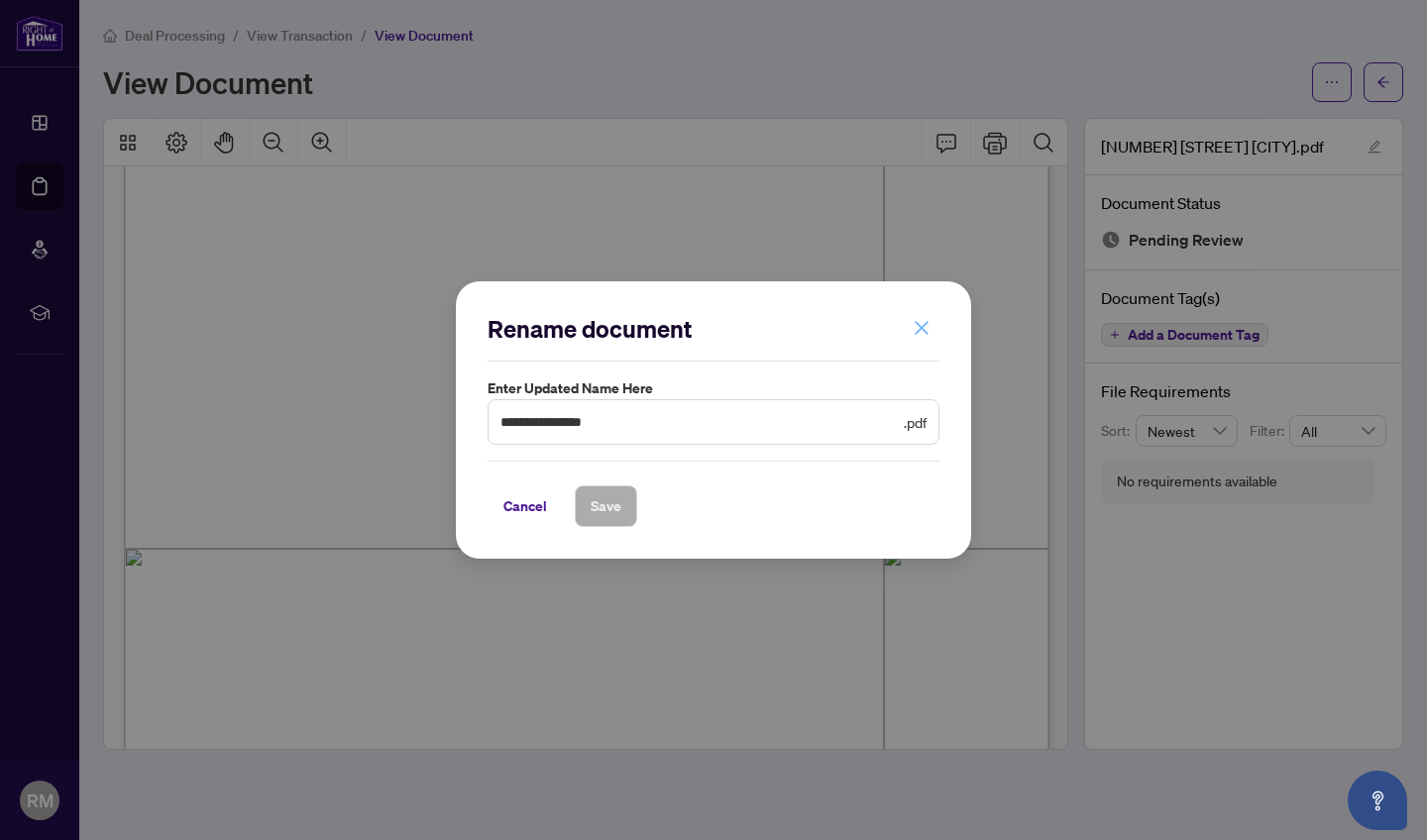 click 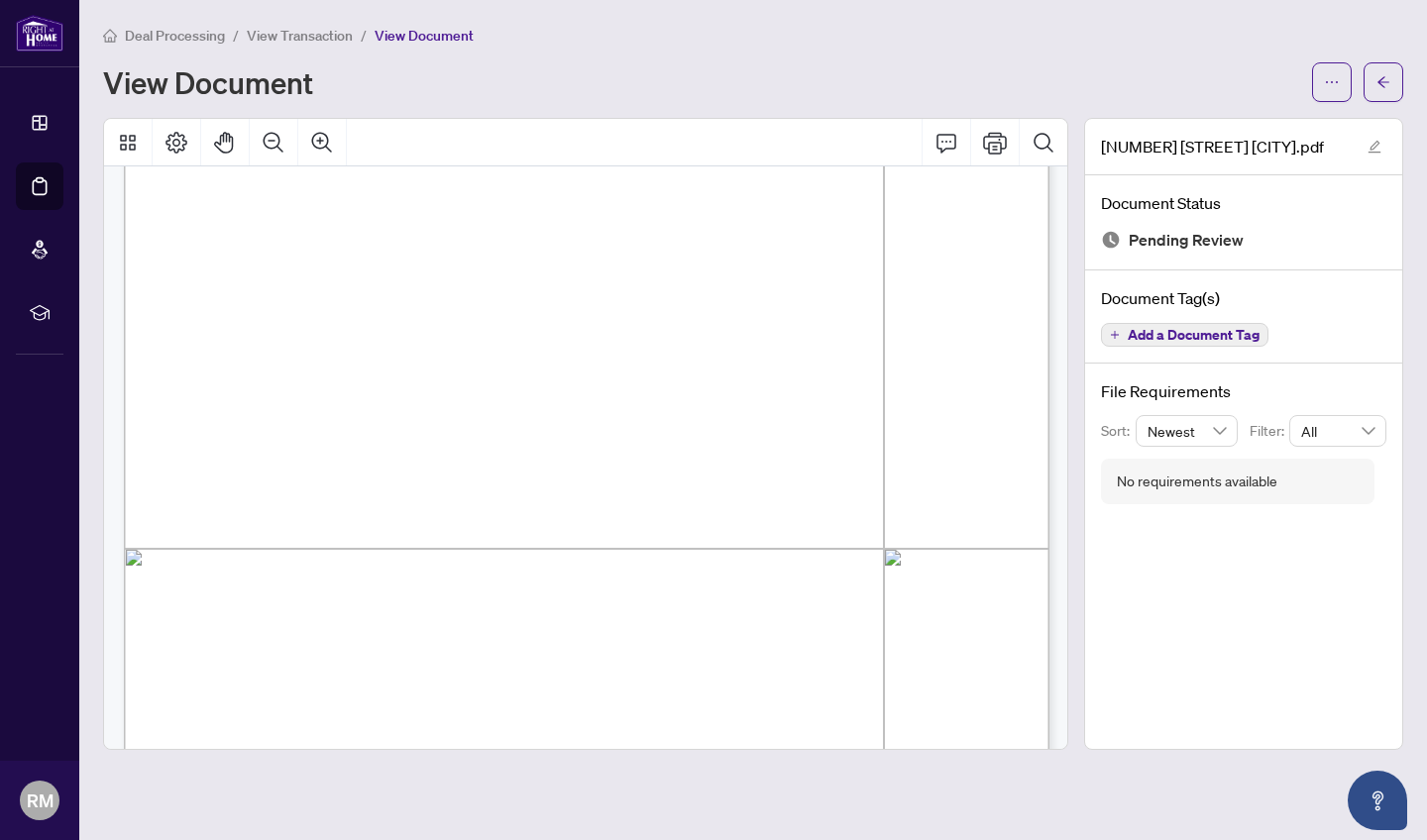 drag, startPoint x: 796, startPoint y: 513, endPoint x: 846, endPoint y: 490, distance: 55.036352 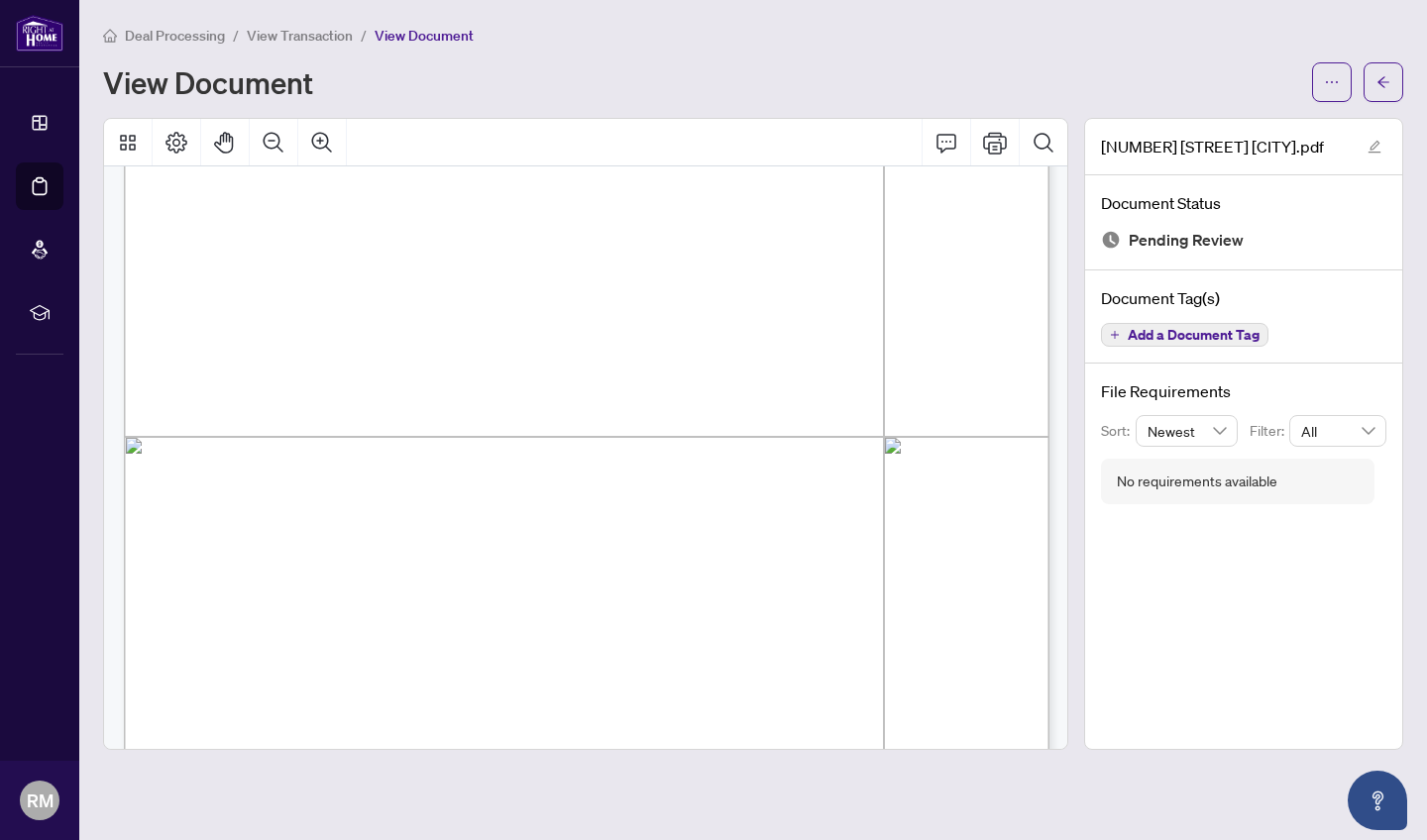 scroll, scrollTop: 512, scrollLeft: 0, axis: vertical 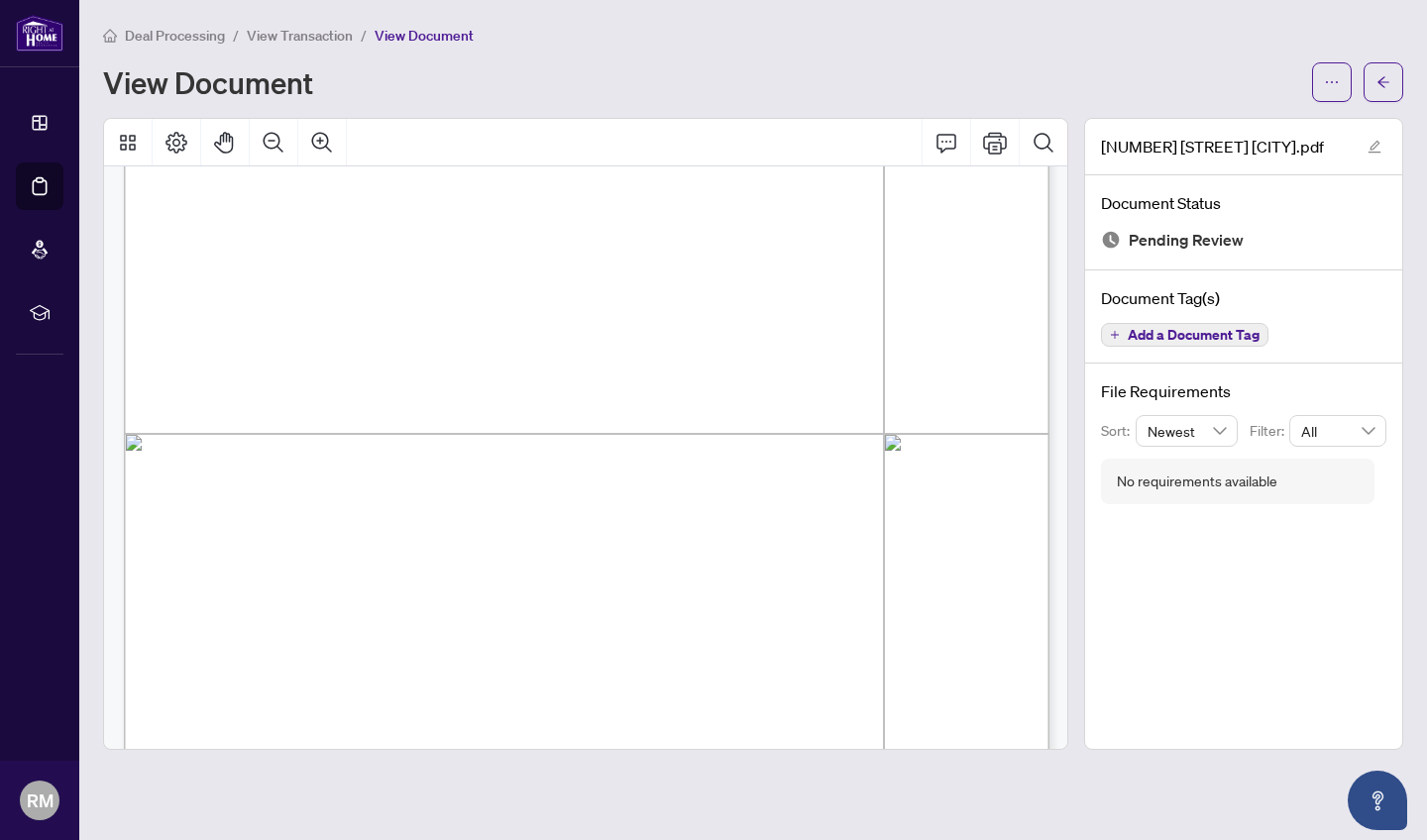 drag, startPoint x: 805, startPoint y: 370, endPoint x: 862, endPoint y: 373, distance: 57.078893 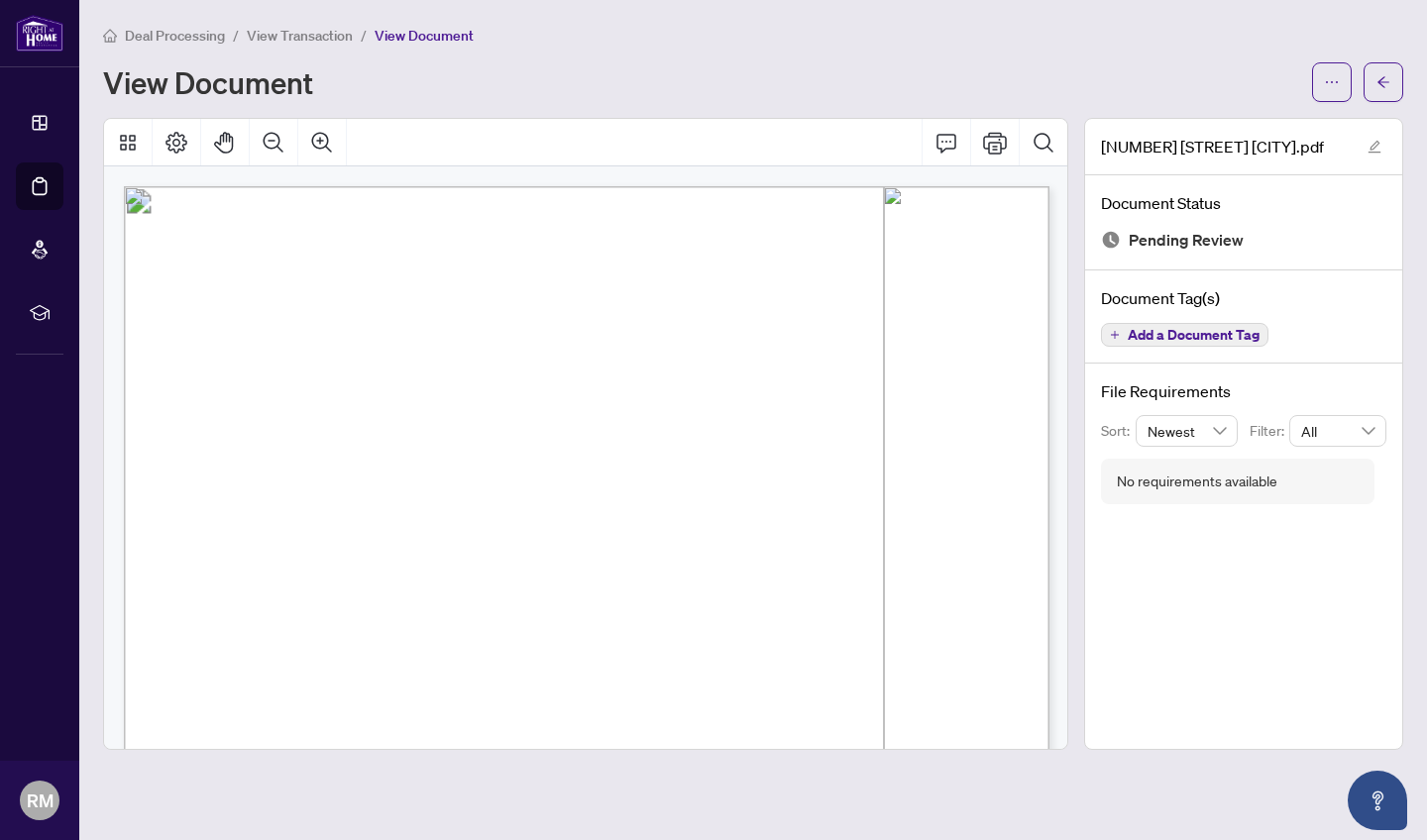 scroll, scrollTop: 0, scrollLeft: 0, axis: both 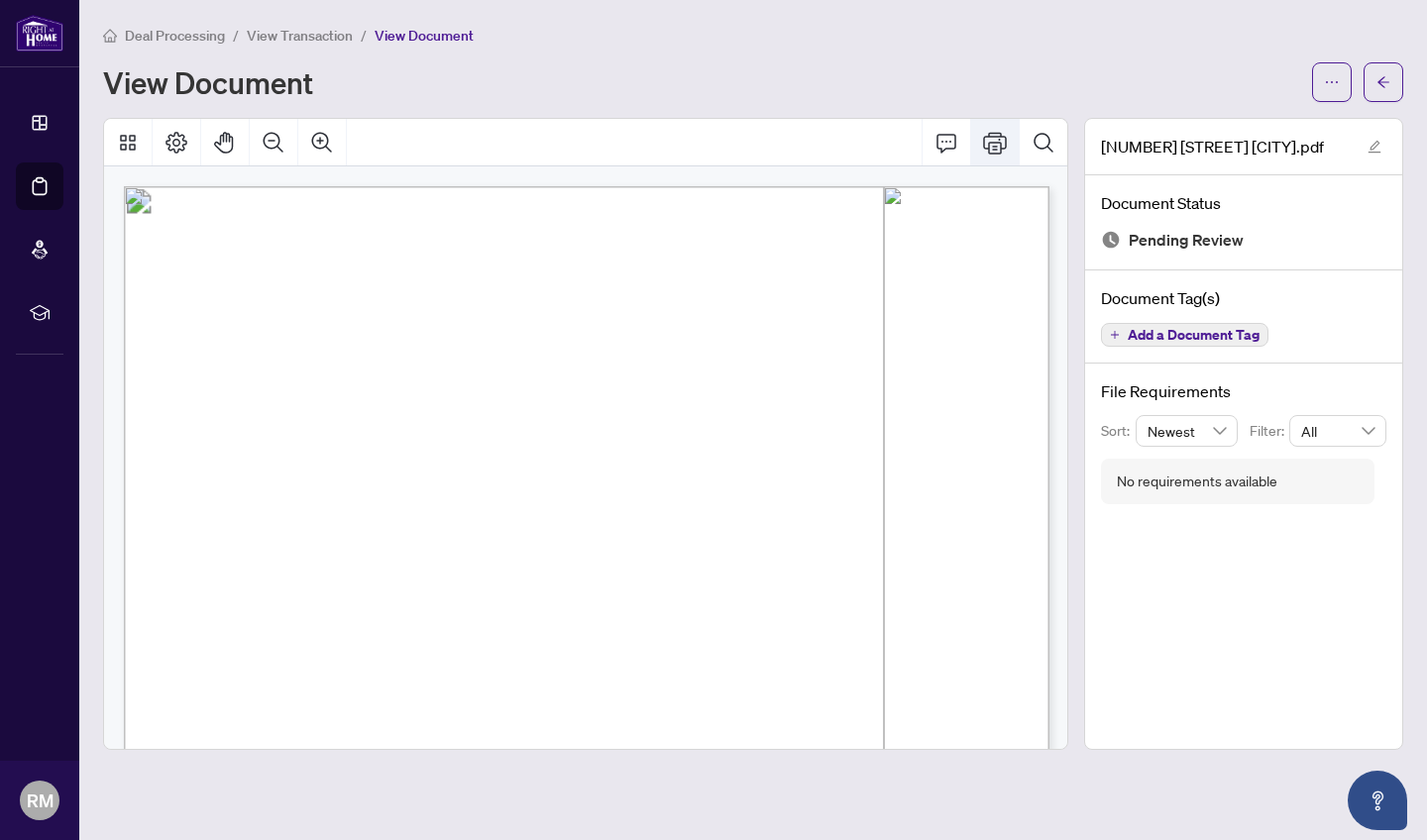 click 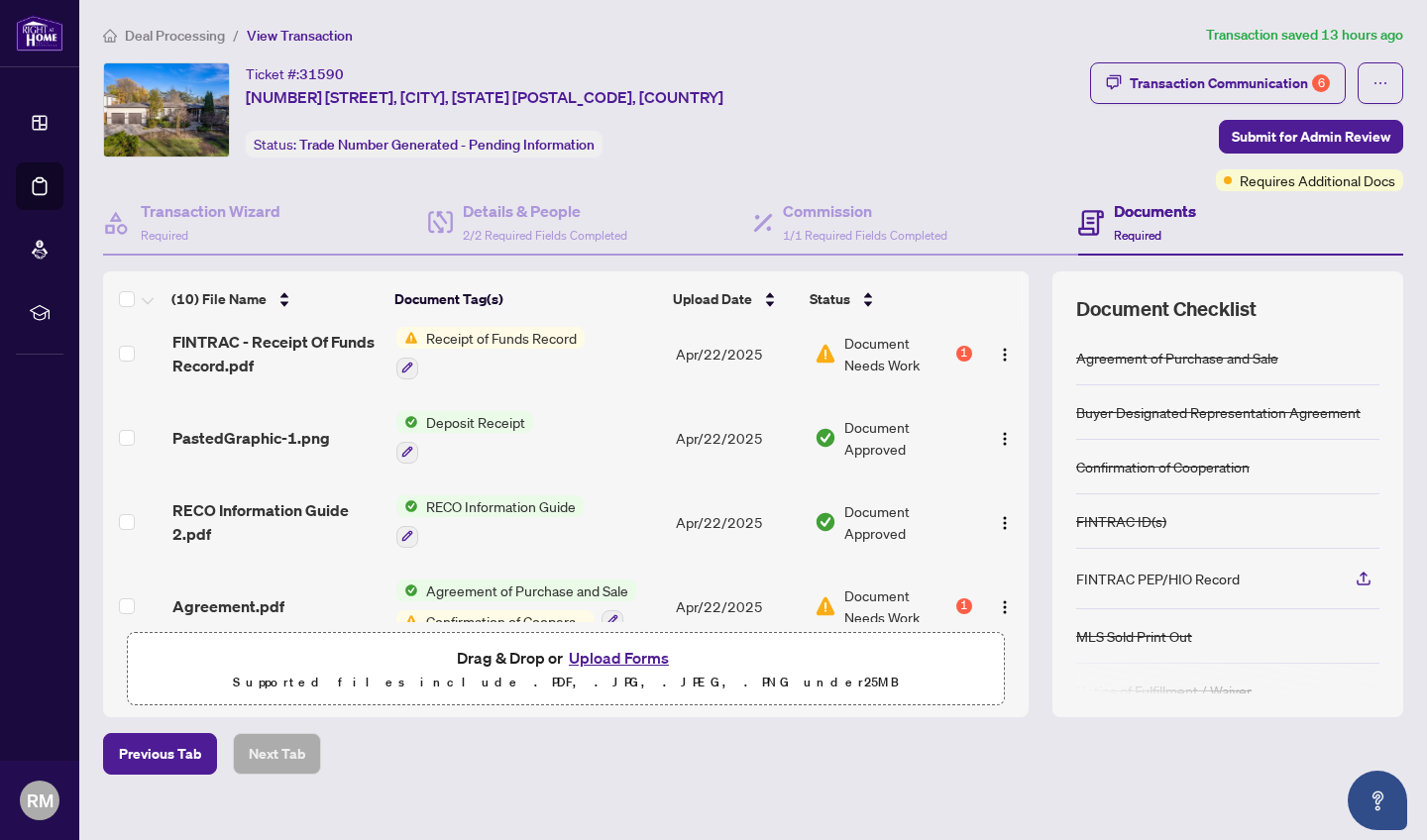 scroll, scrollTop: 508, scrollLeft: 0, axis: vertical 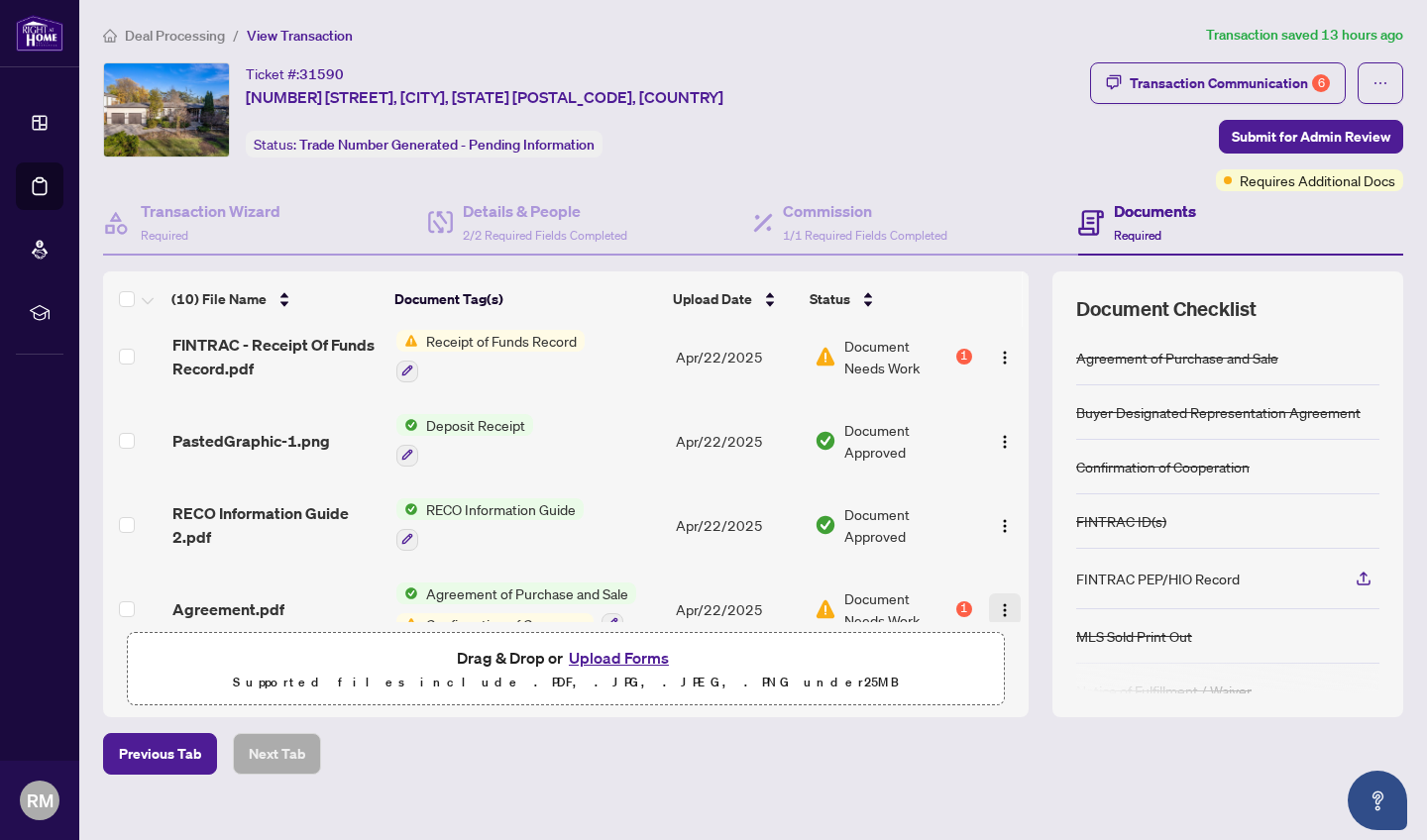 click at bounding box center [1005, 610] 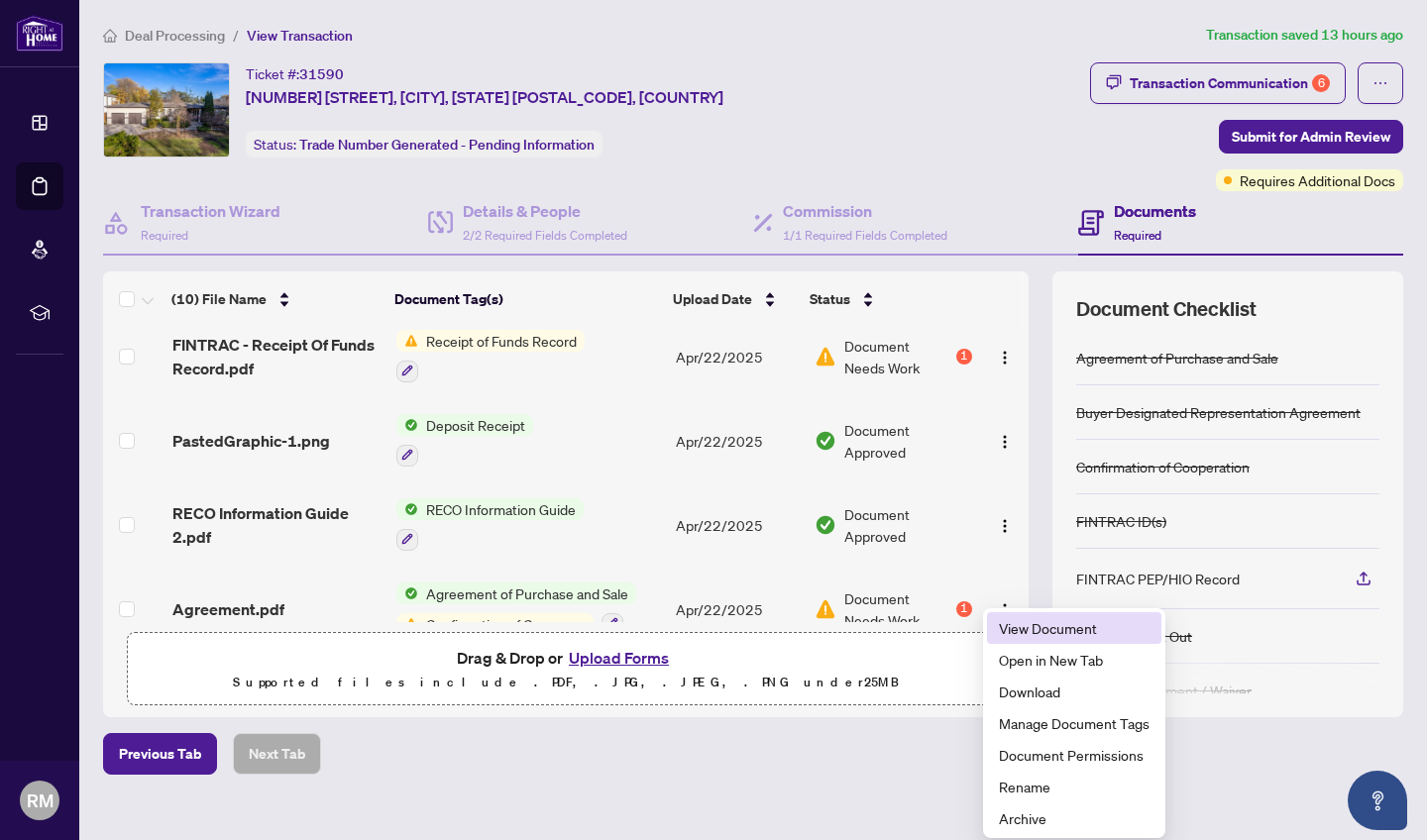 click on "View Document" at bounding box center (1074, 628) 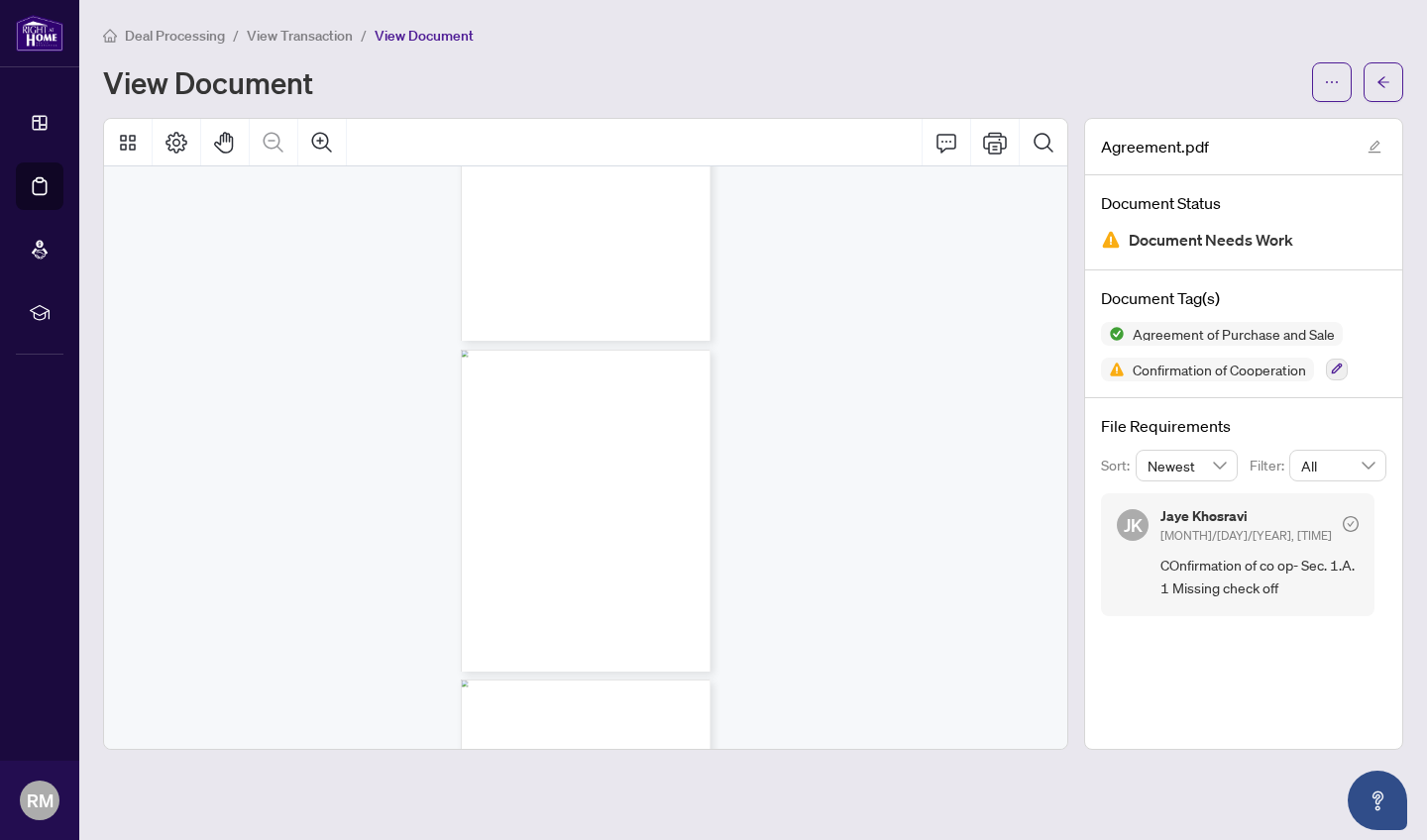 scroll, scrollTop: 0, scrollLeft: 0, axis: both 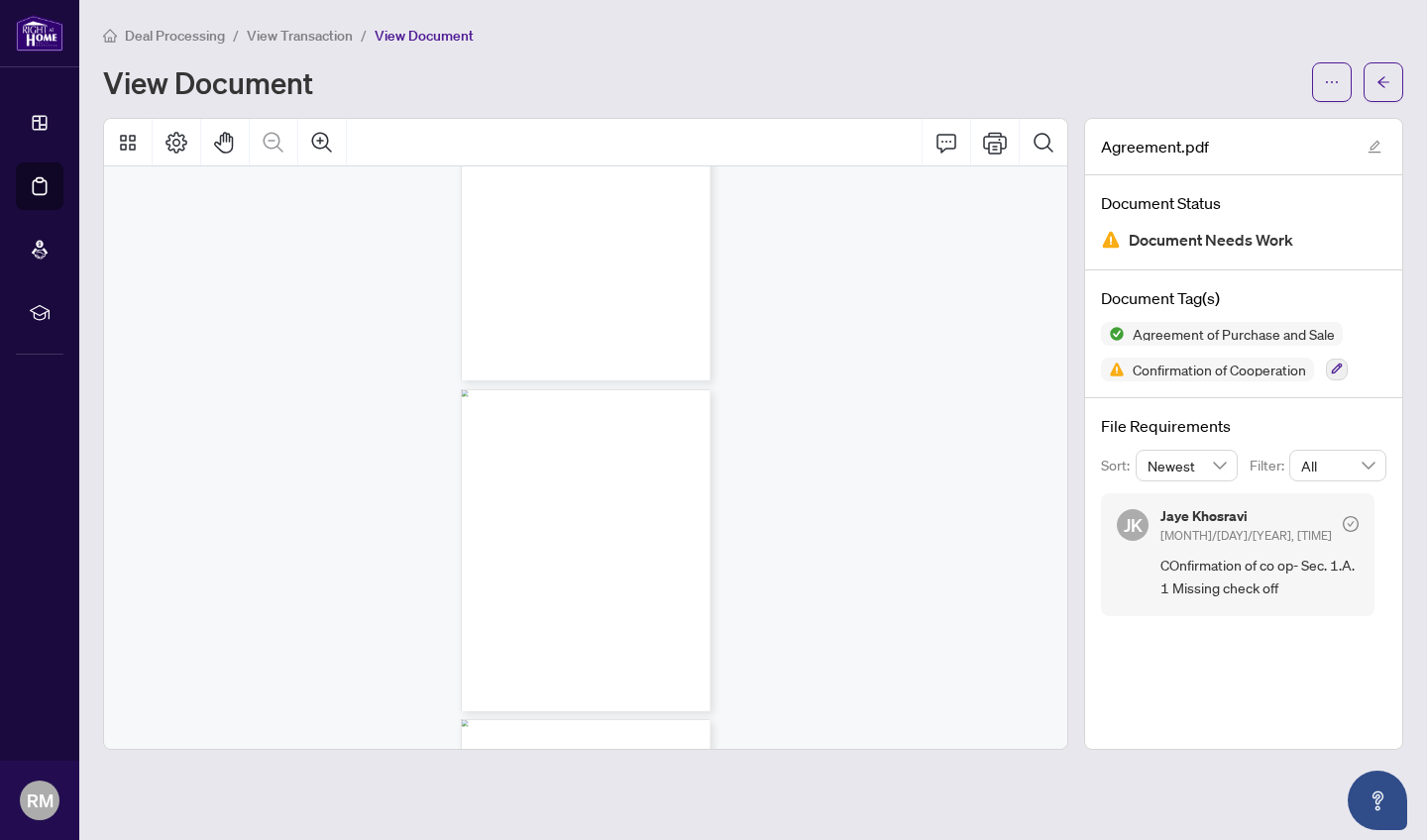 click on "[FIRST] [LAST]" at bounding box center [622, 524] 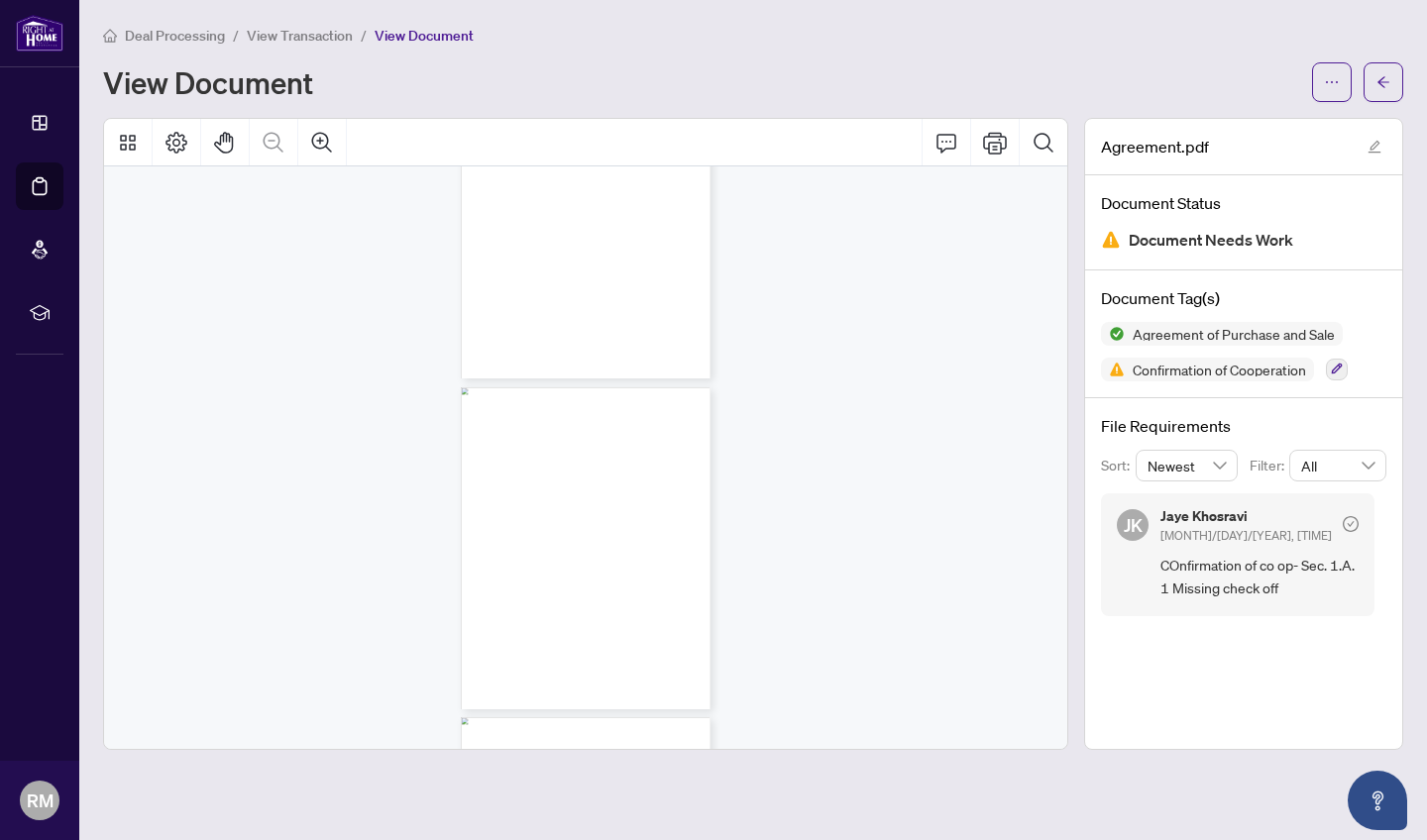 click on "[FIRST] [LAST]" at bounding box center (622, 522) 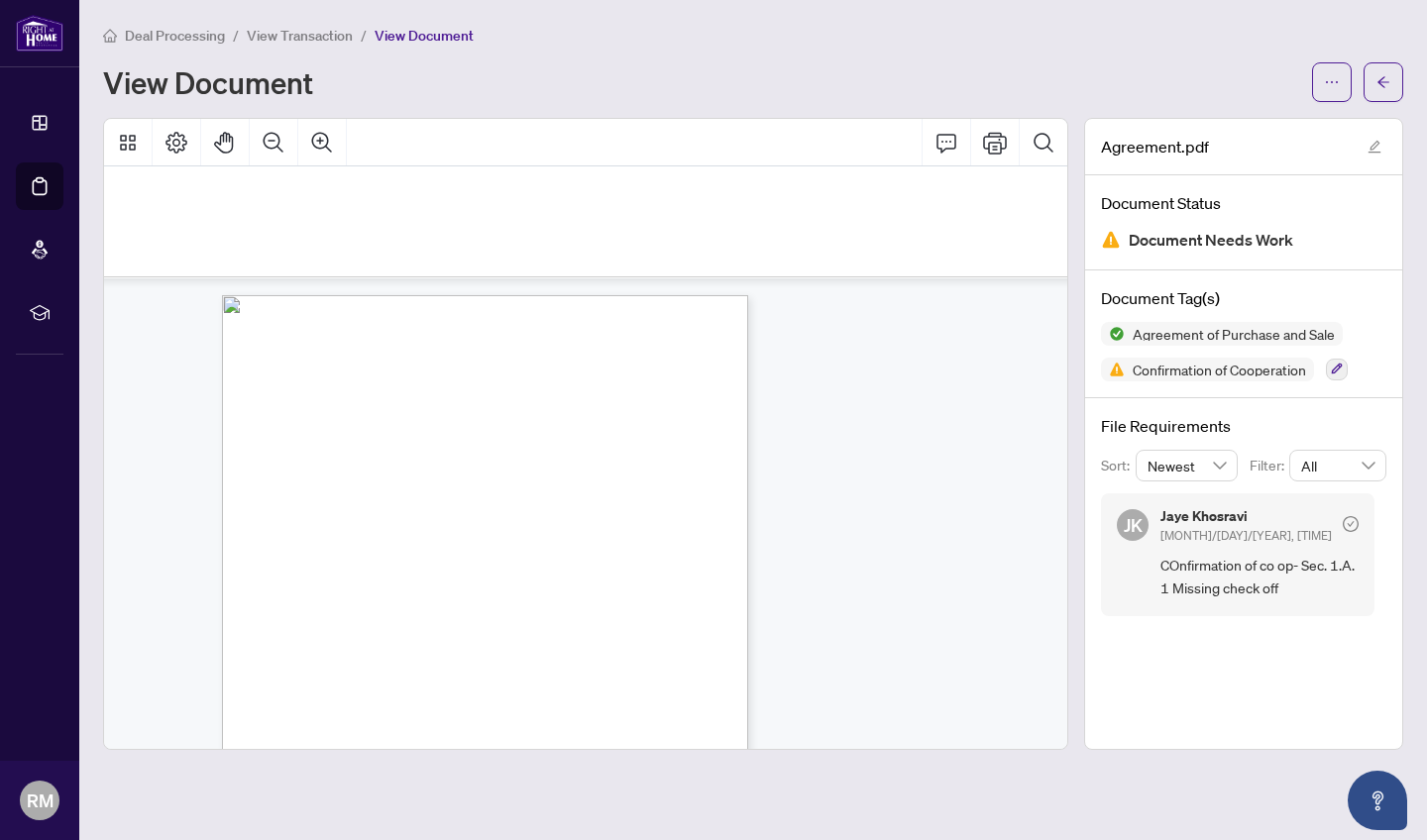 scroll, scrollTop: 8262, scrollLeft: 614, axis: both 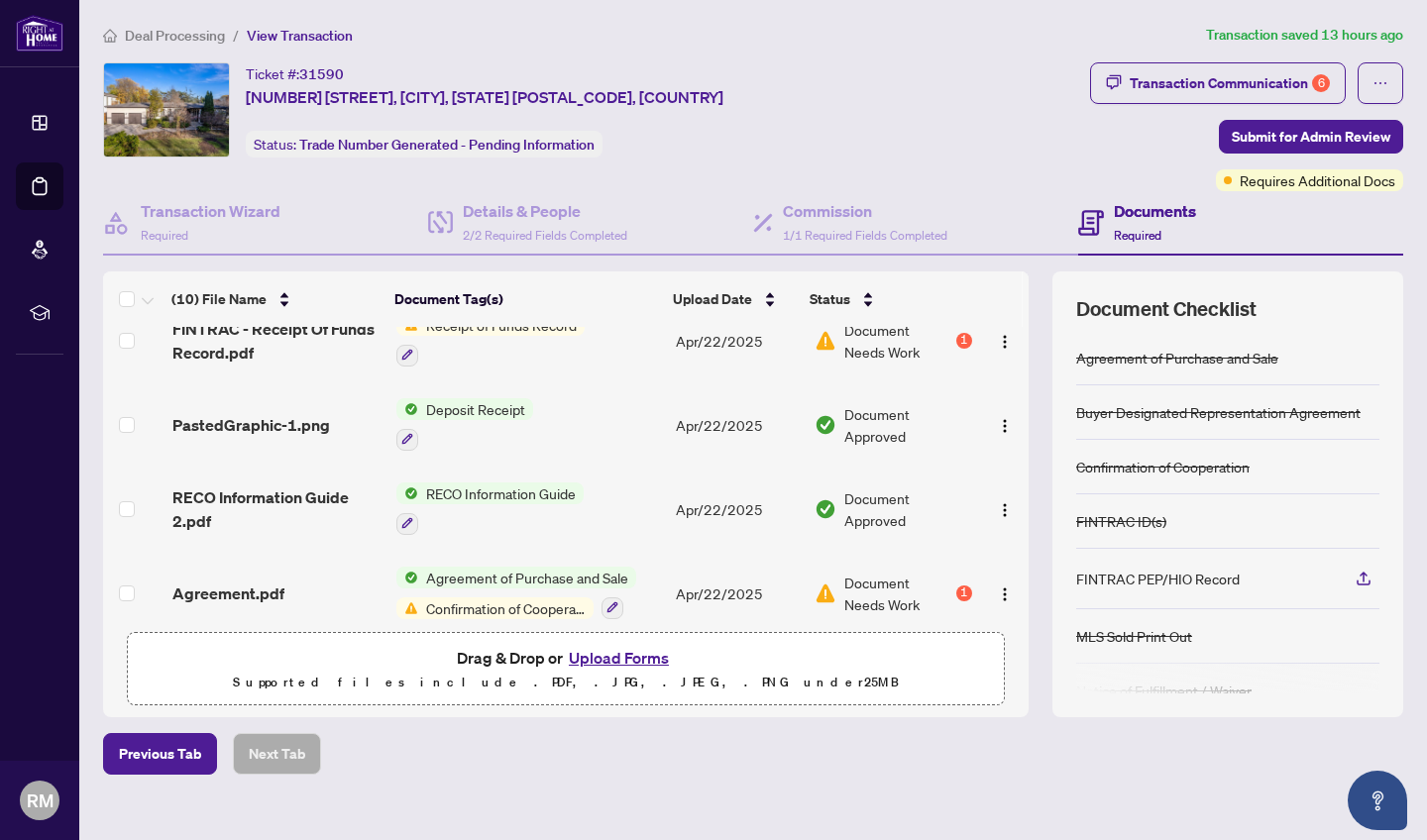 click on "Confirmation of Cooperation" at bounding box center [505, 608] 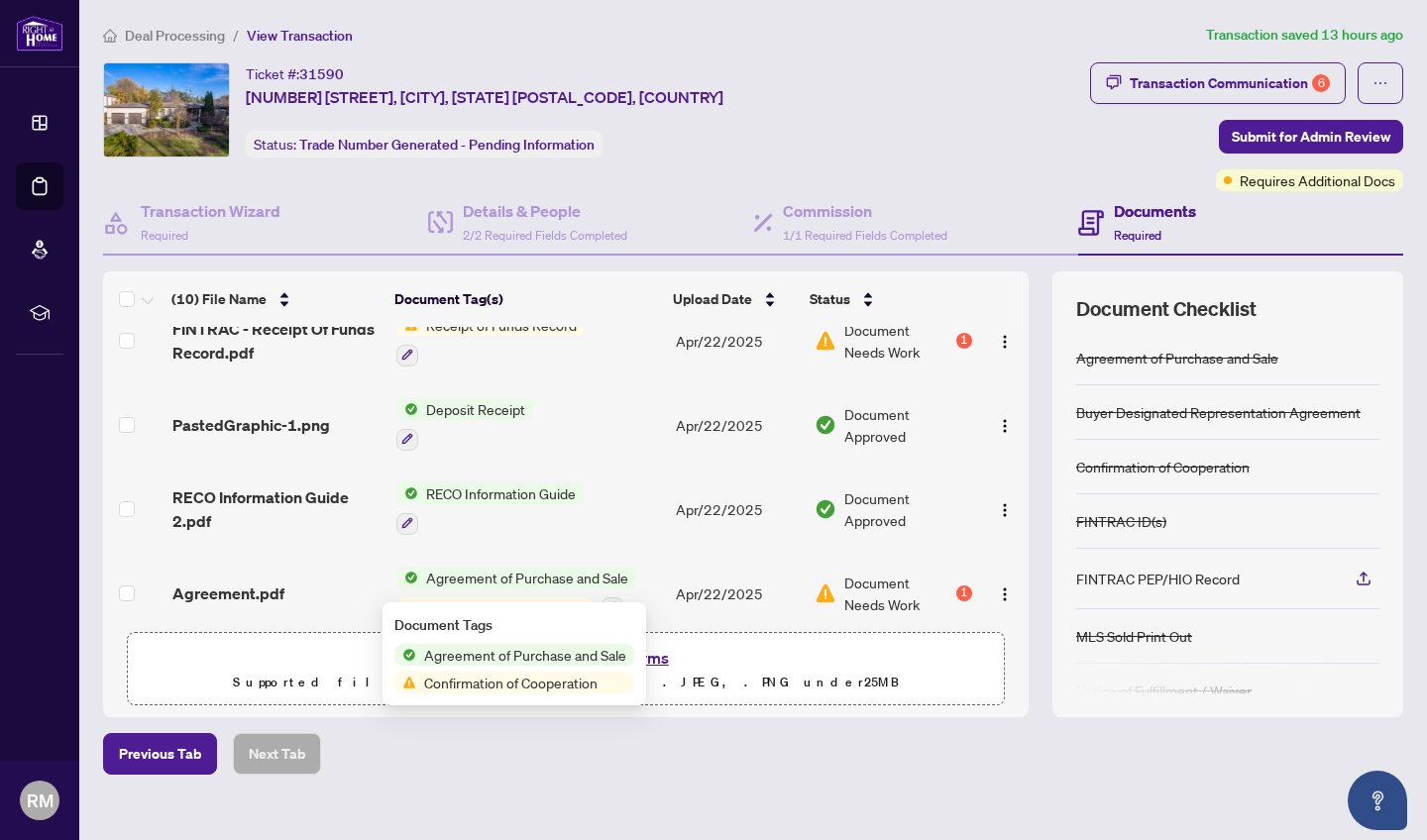 click on "Confirmation of Cooperation" at bounding box center [510, 682] 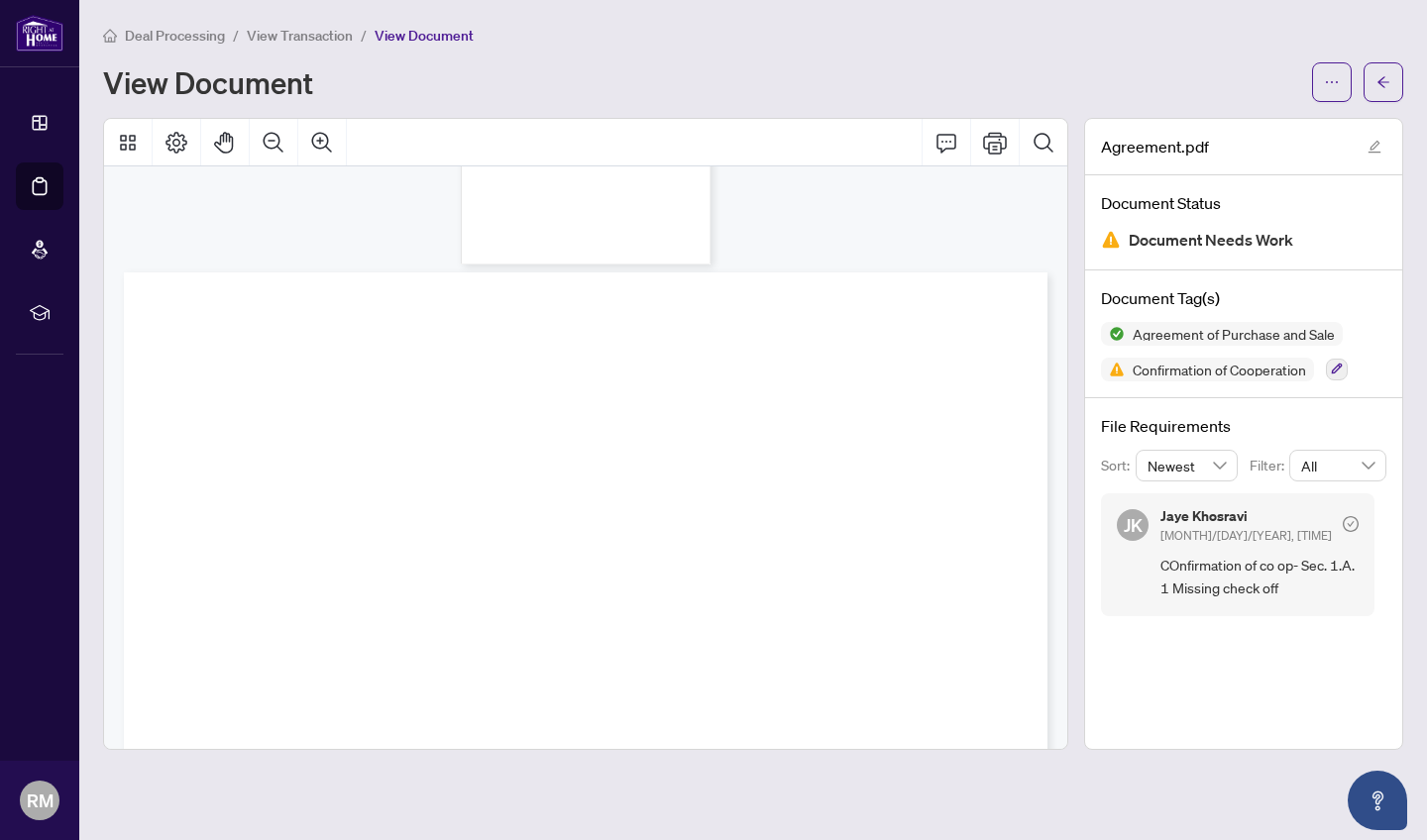 scroll, scrollTop: 721, scrollLeft: 0, axis: vertical 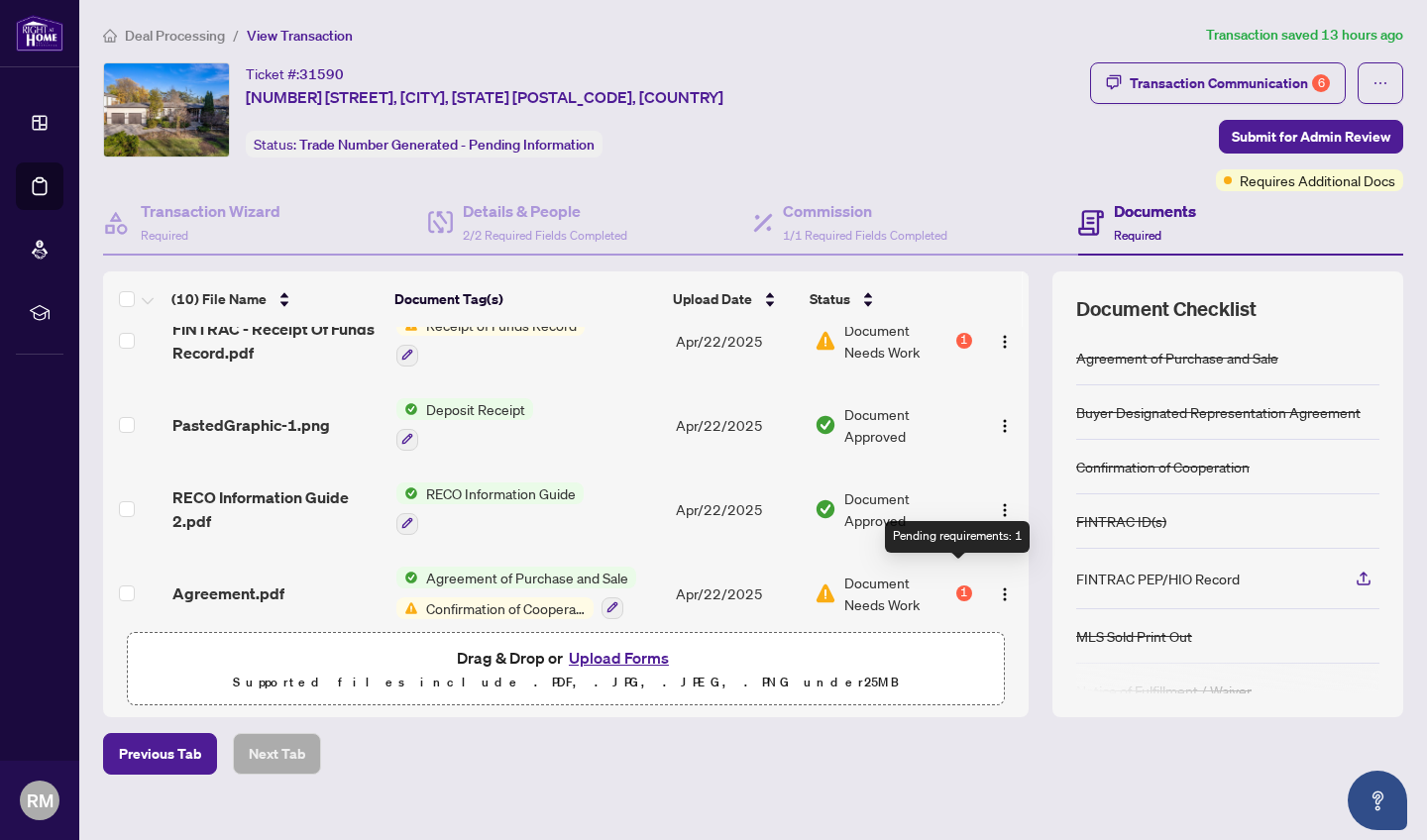 click on "1" at bounding box center [964, 593] 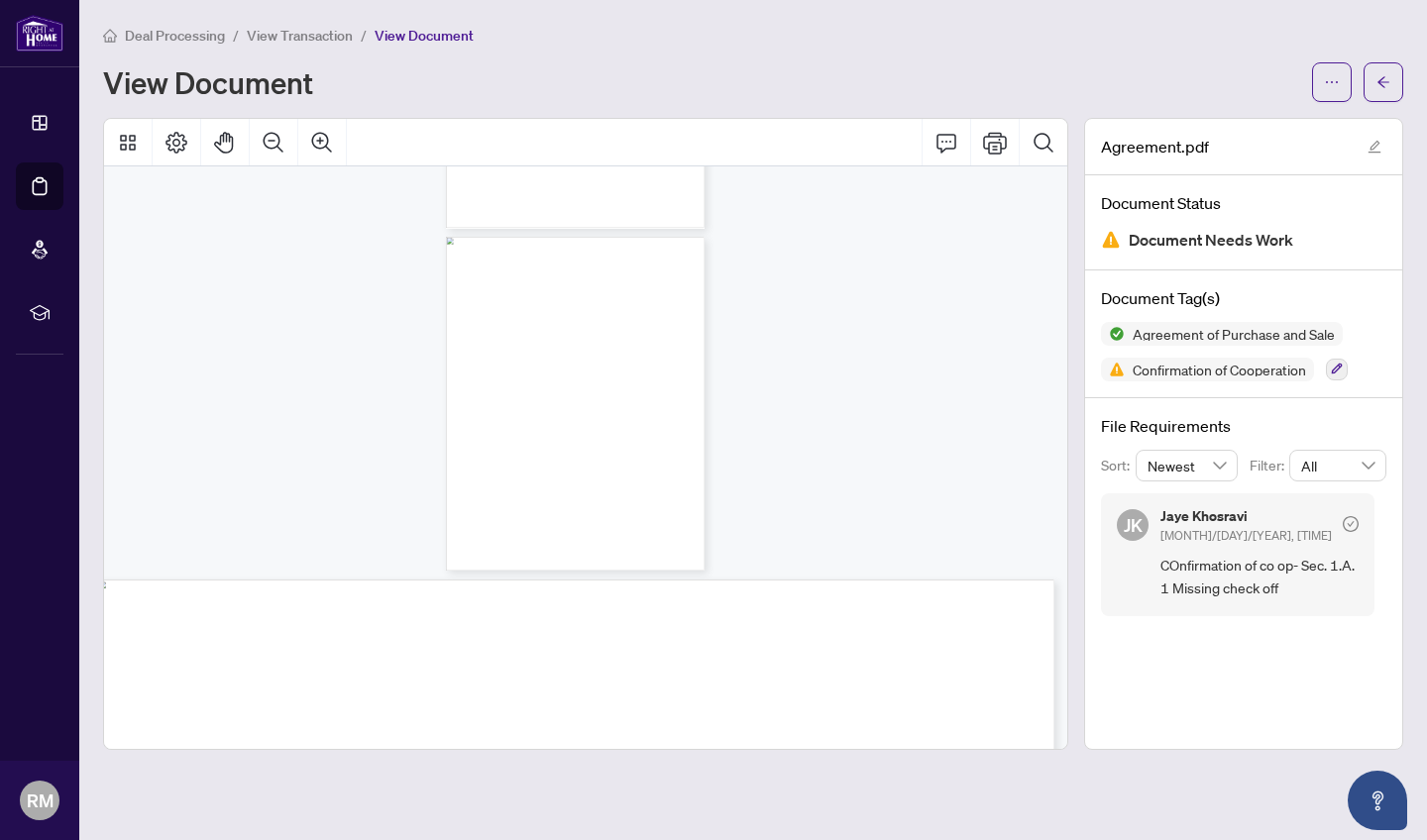 scroll, scrollTop: 2806, scrollLeft: 27, axis: both 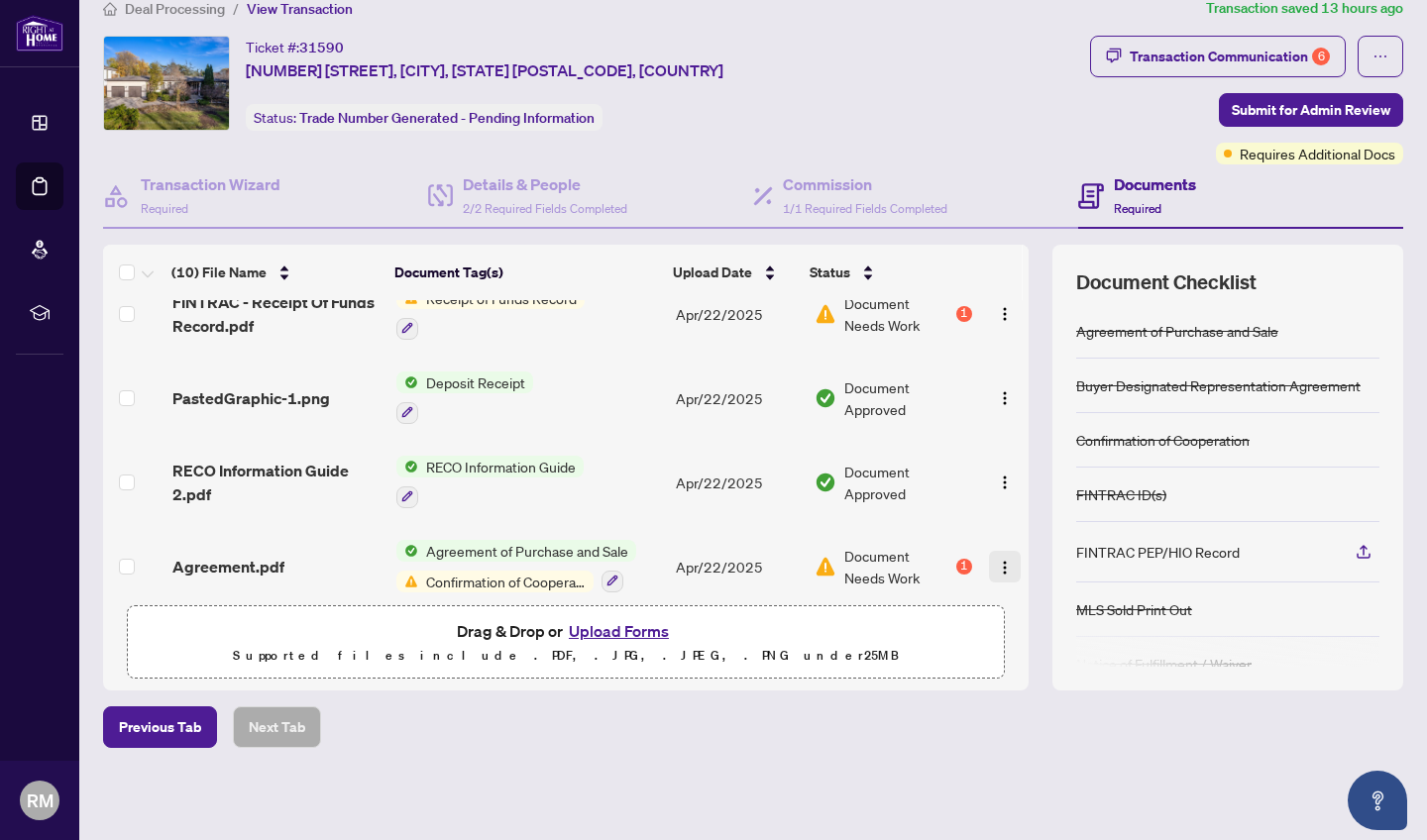 click at bounding box center (1005, 568) 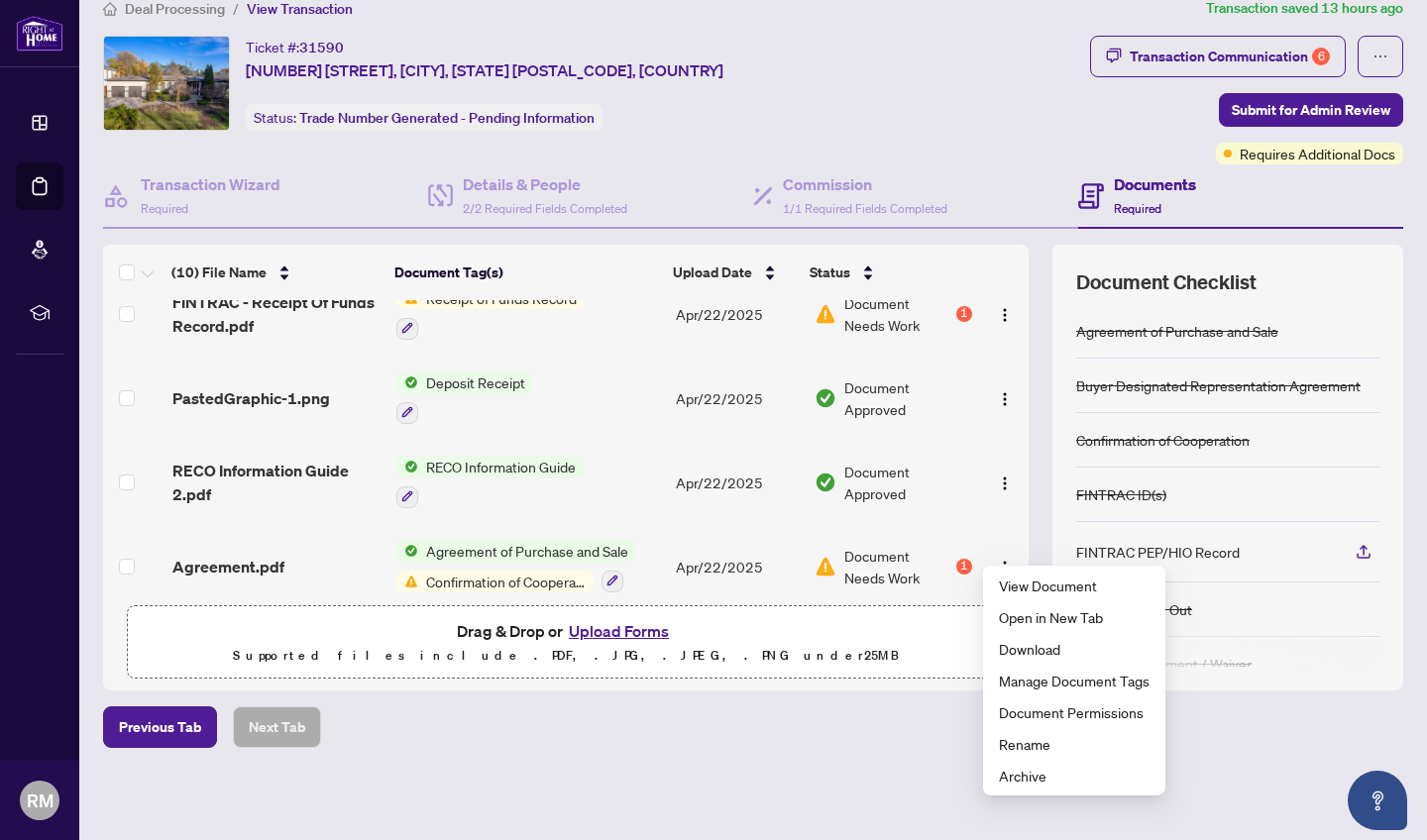 click on "Document Needs Work" at bounding box center [898, 567] 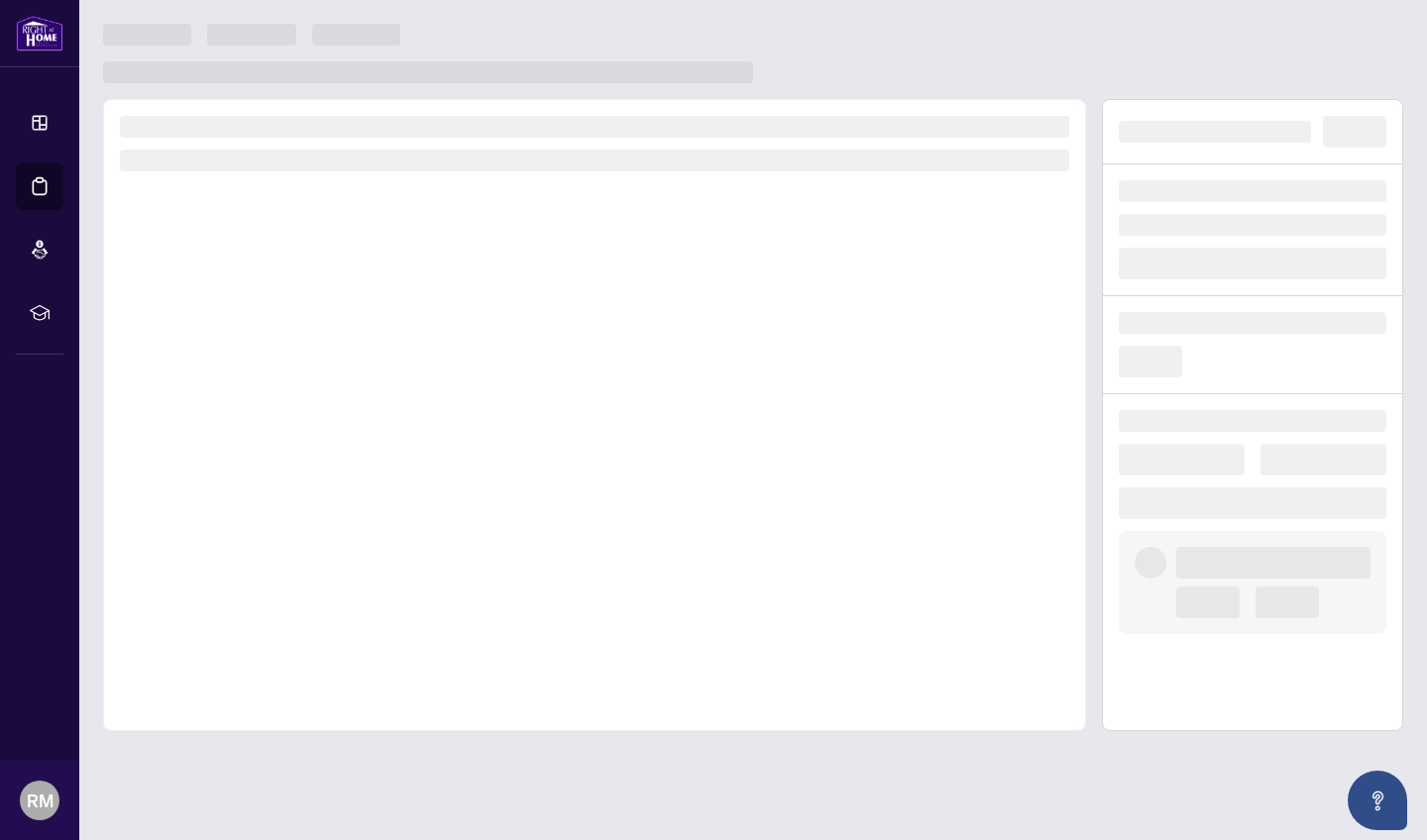 scroll, scrollTop: 0, scrollLeft: 0, axis: both 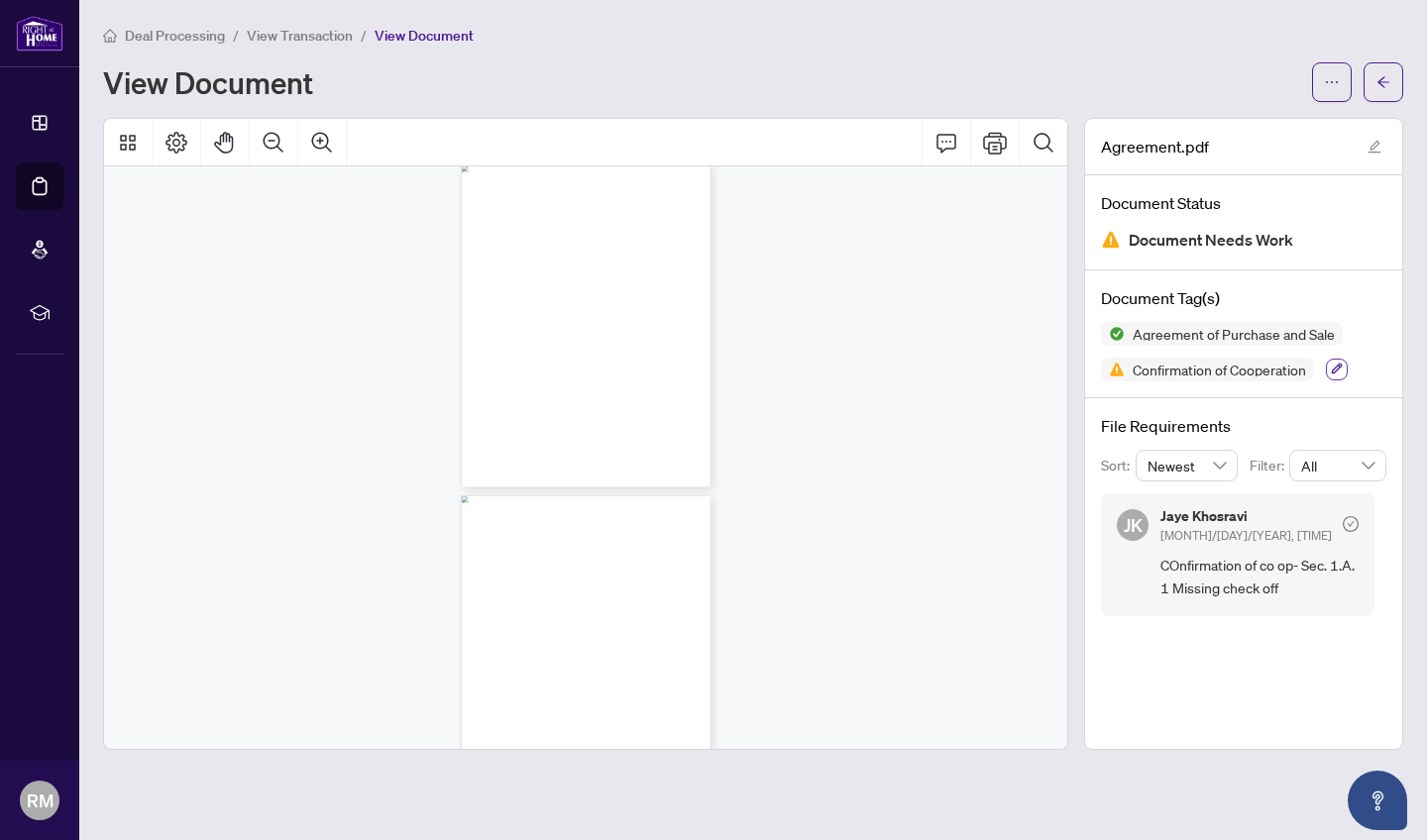 click 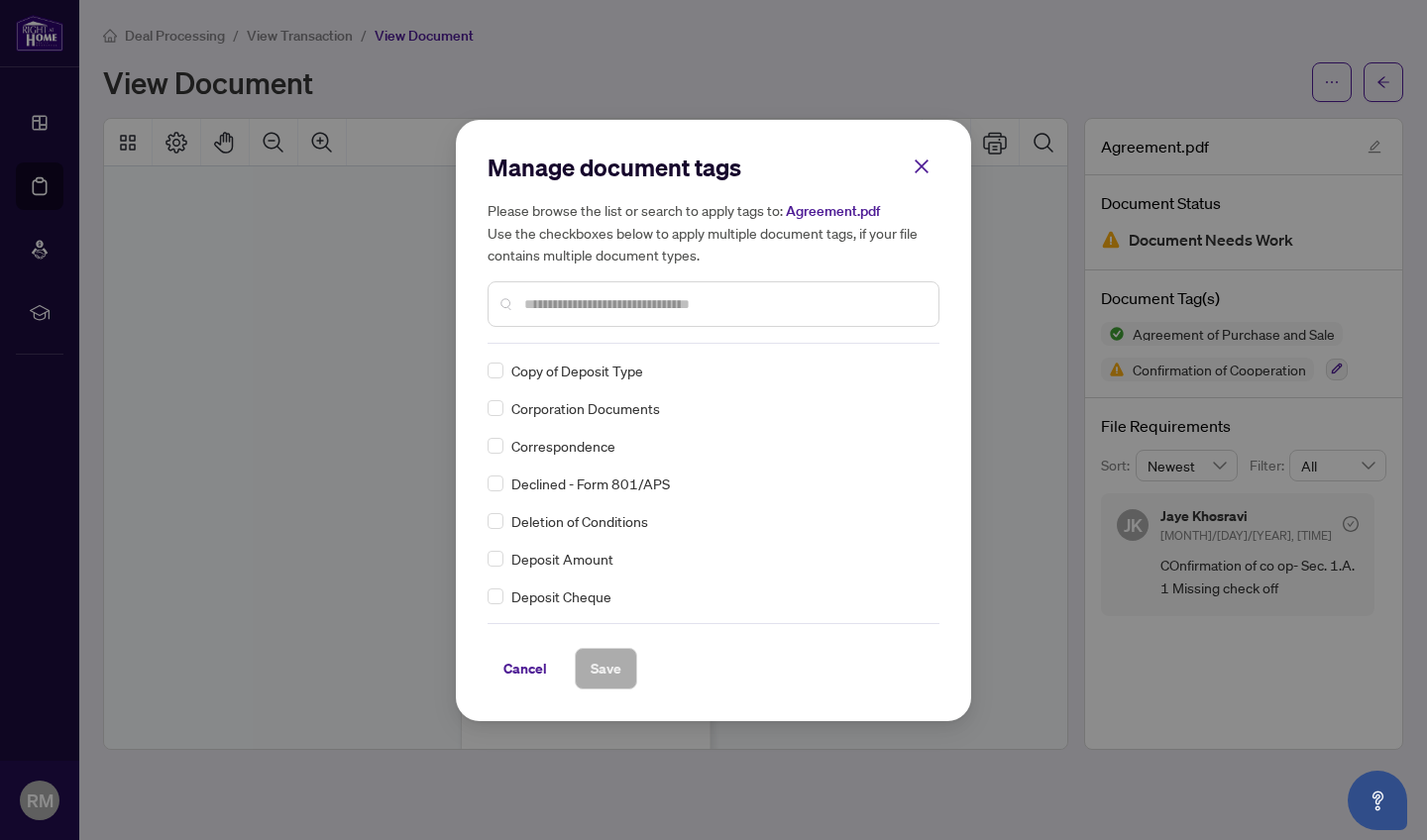 scroll, scrollTop: 1509, scrollLeft: 0, axis: vertical 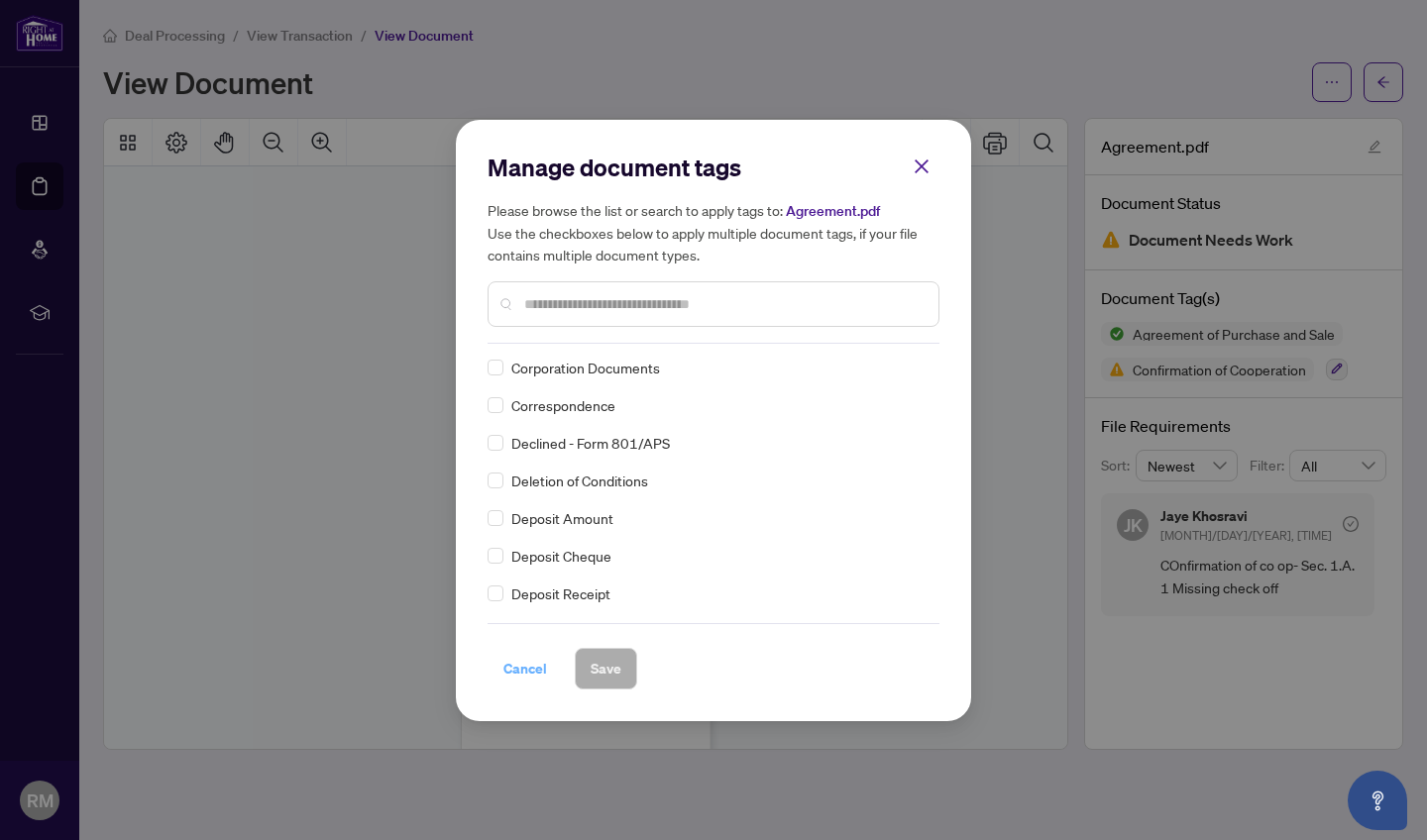 click on "Cancel" at bounding box center (525, 669) 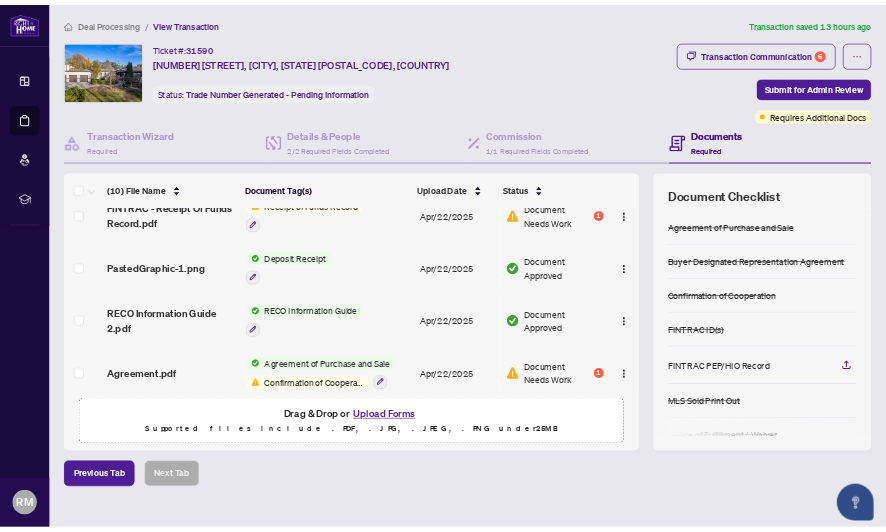 scroll, scrollTop: 529, scrollLeft: 0, axis: vertical 